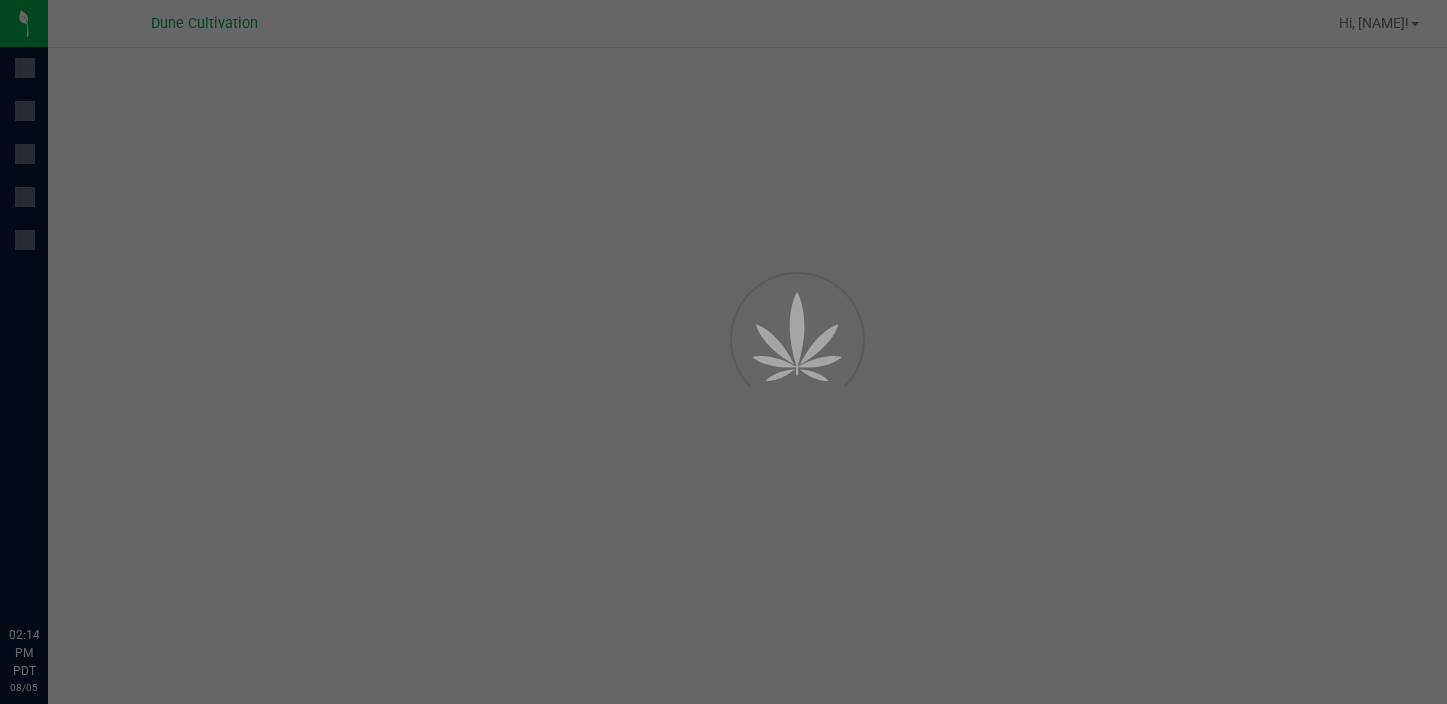 scroll, scrollTop: 0, scrollLeft: 0, axis: both 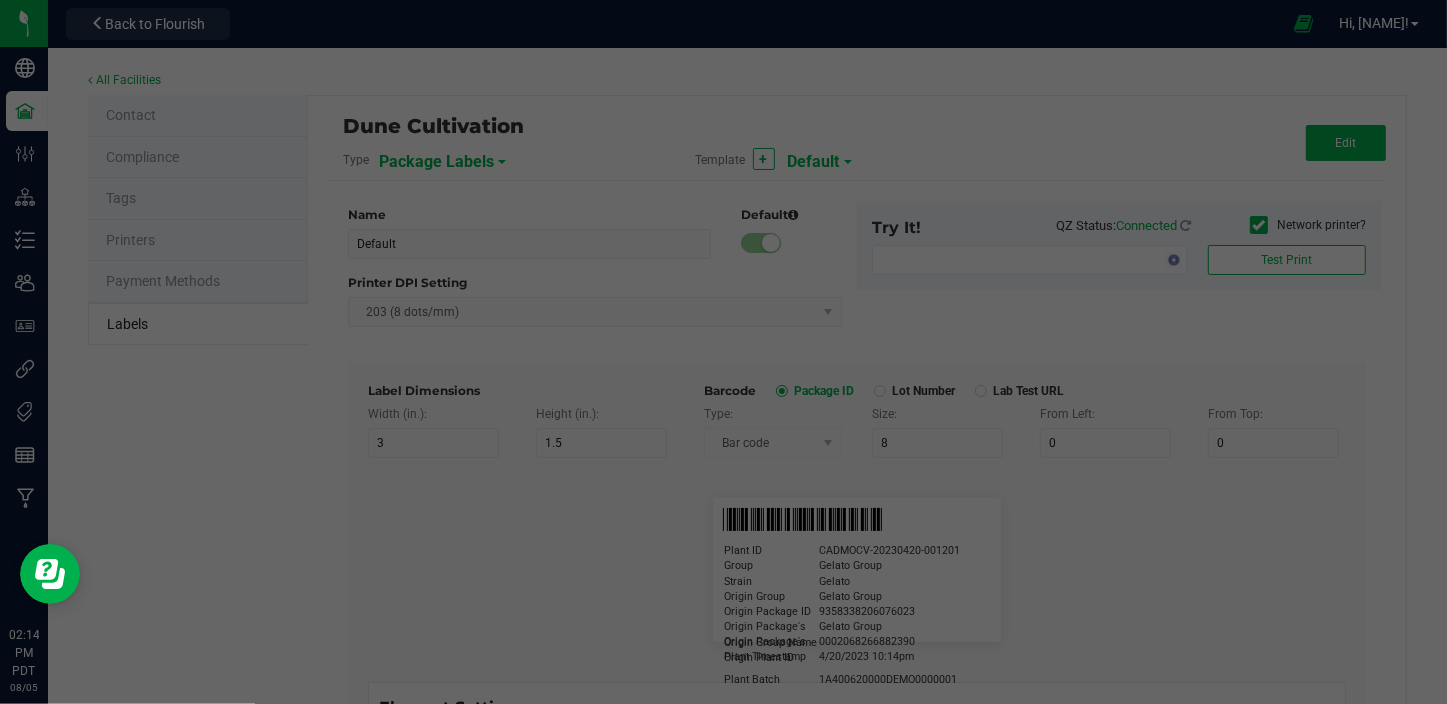 type on "2x2 -Dune Operating Holdings LLC" 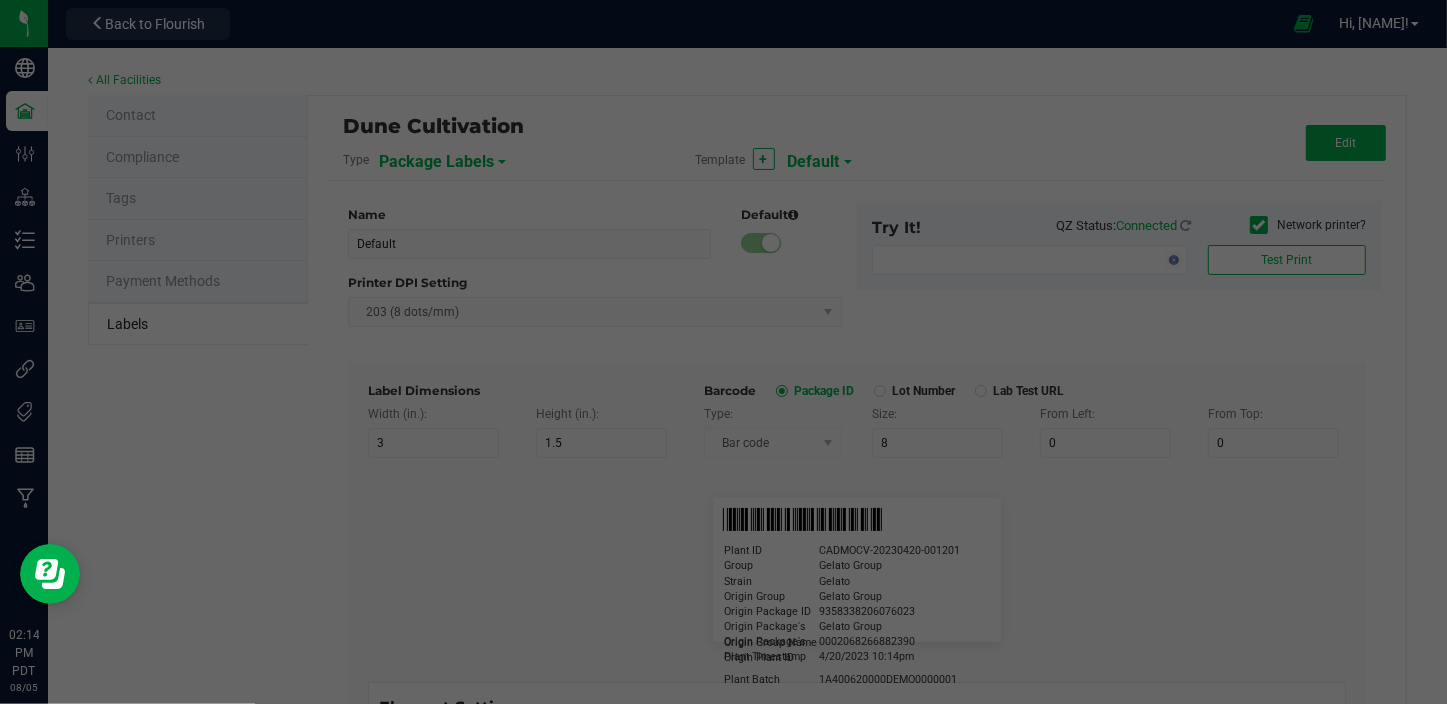type on "2" 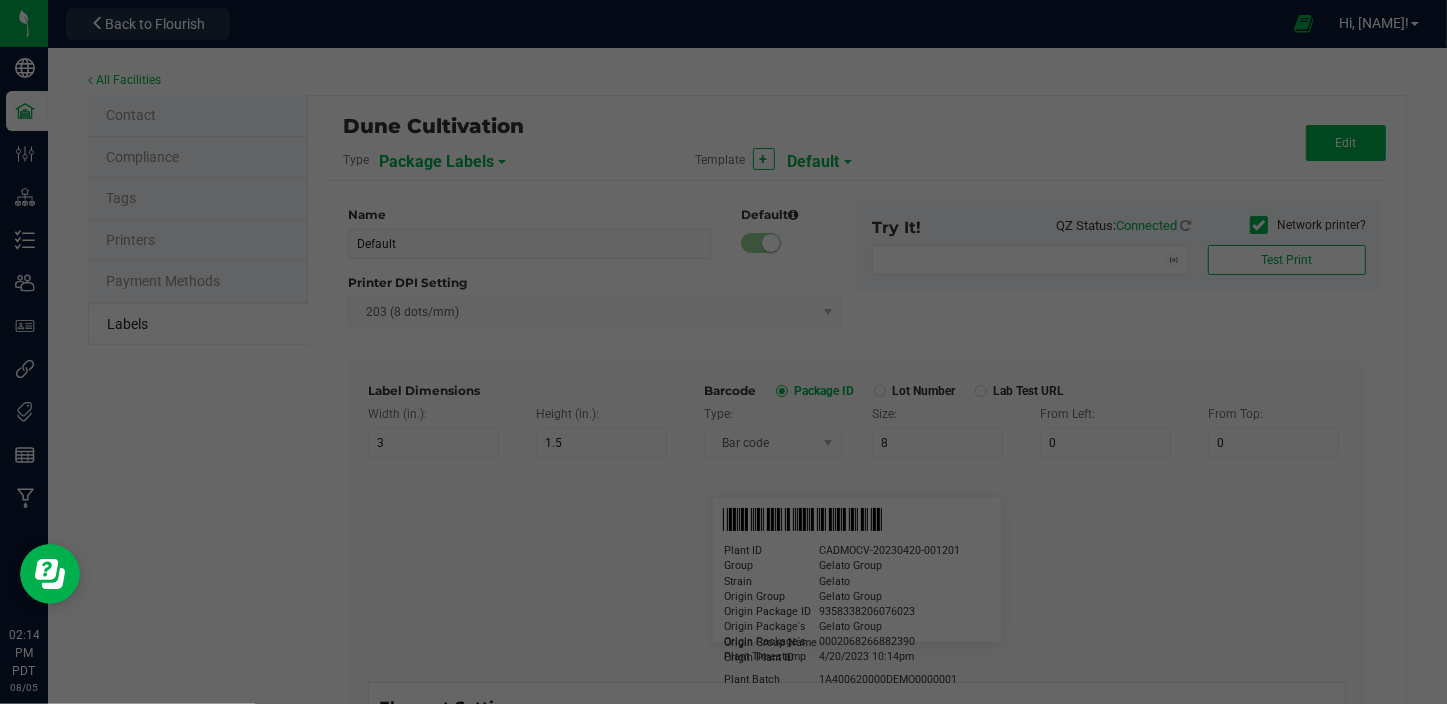 type on "2" 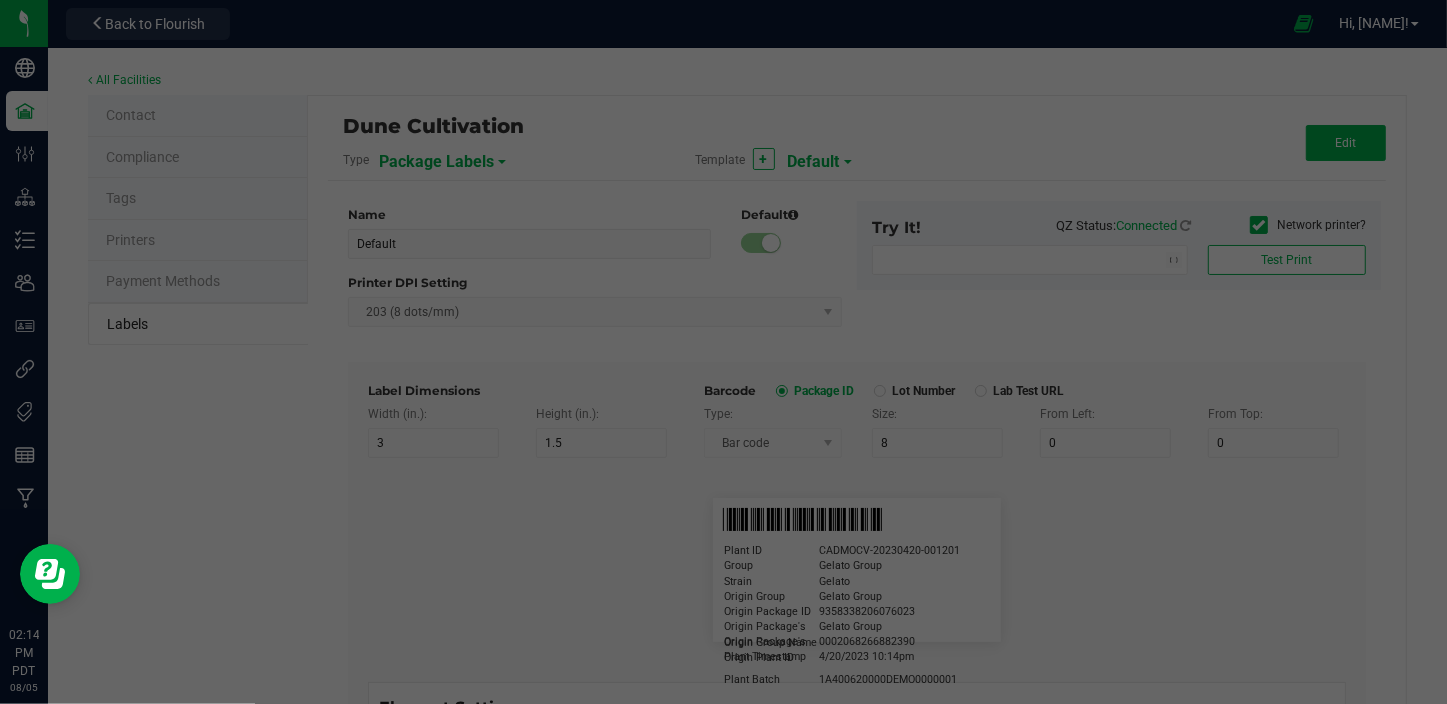 type on "9" 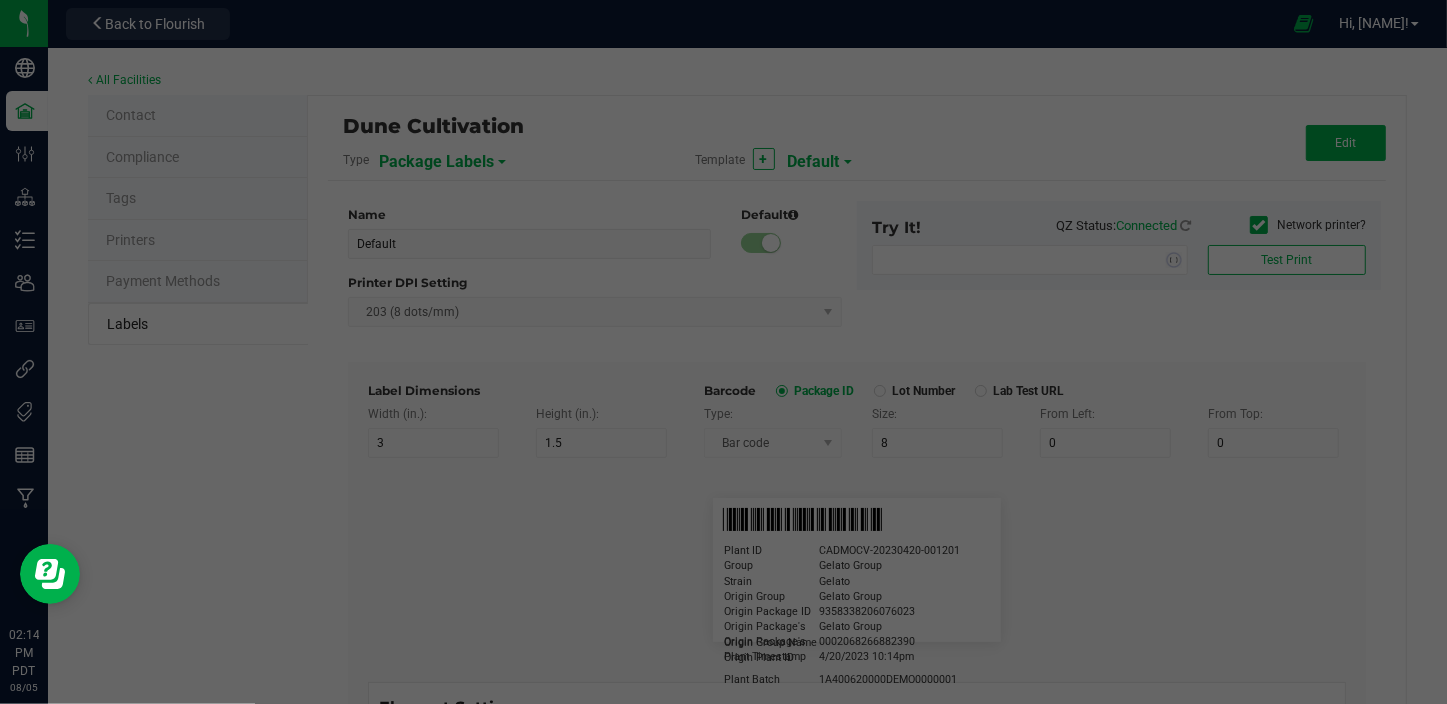 type on "7" 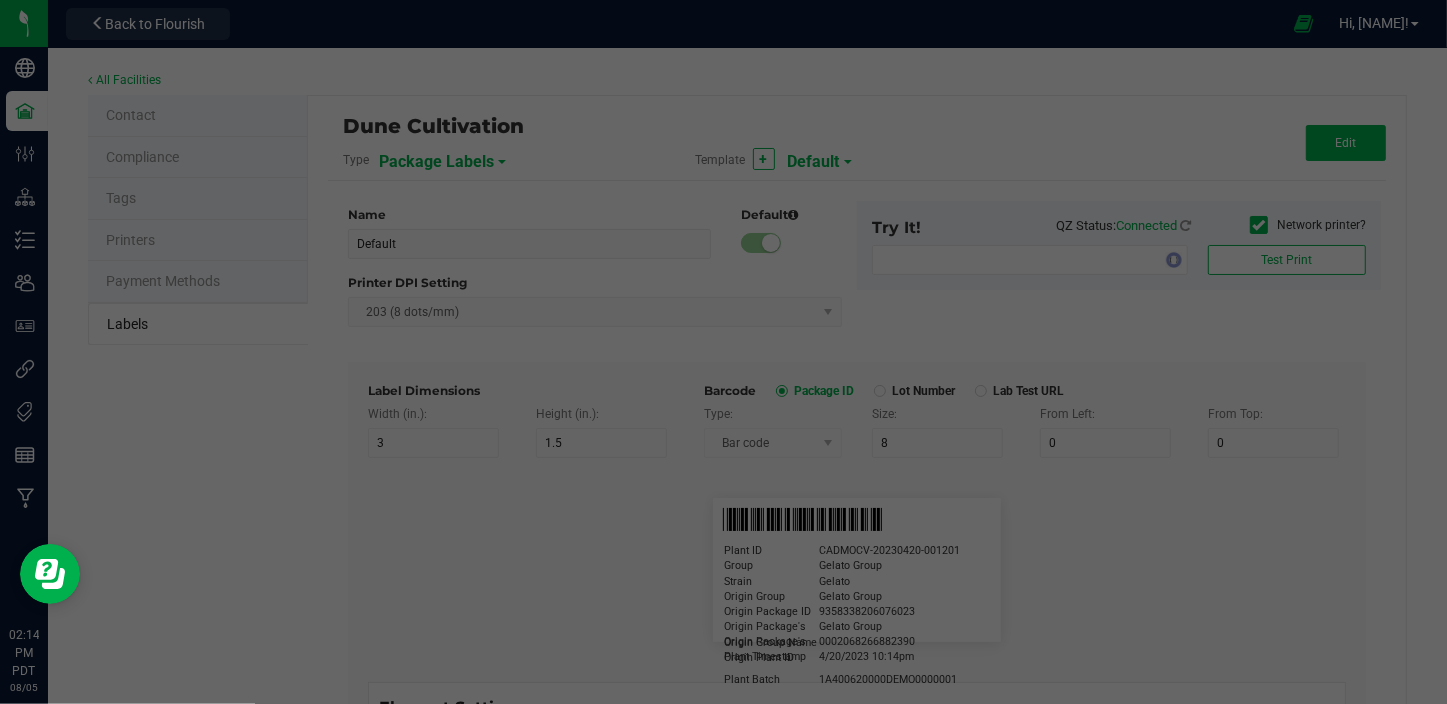type on "48" 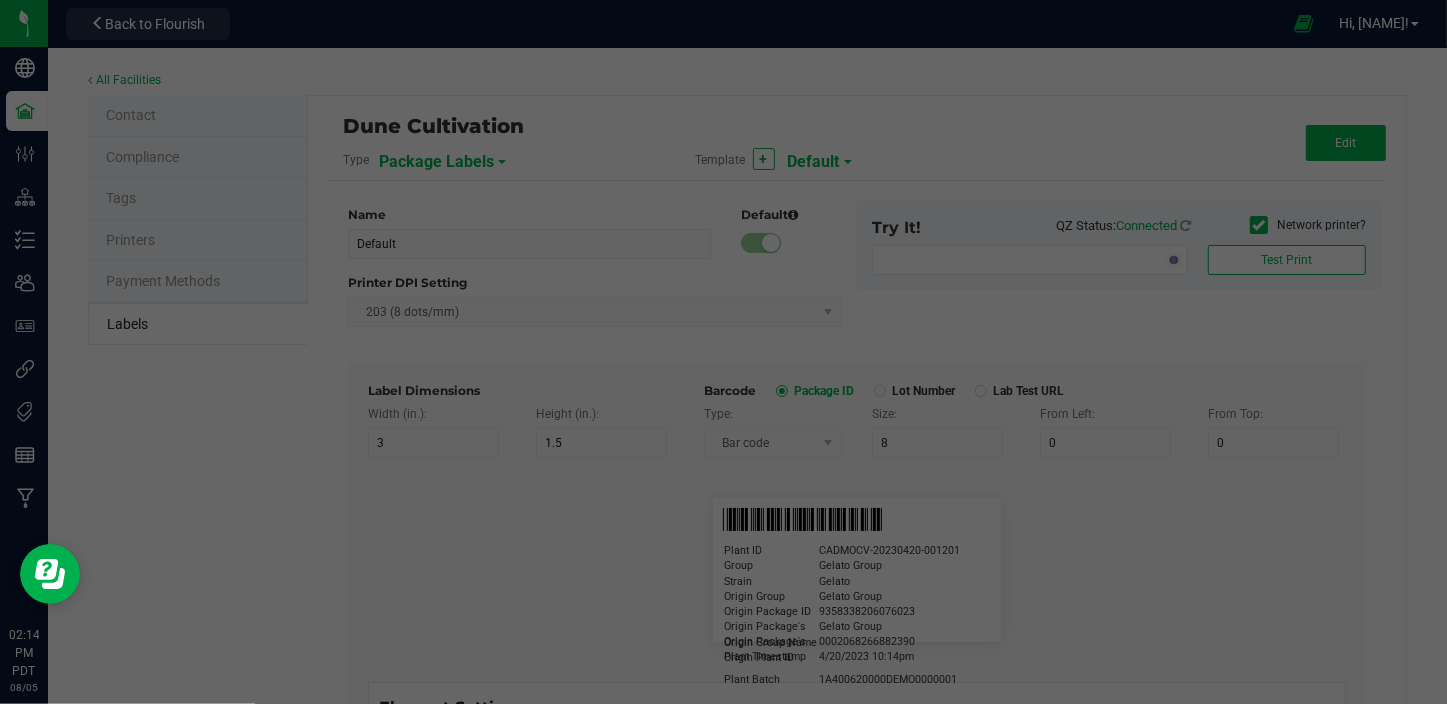 type on "SKU Name" 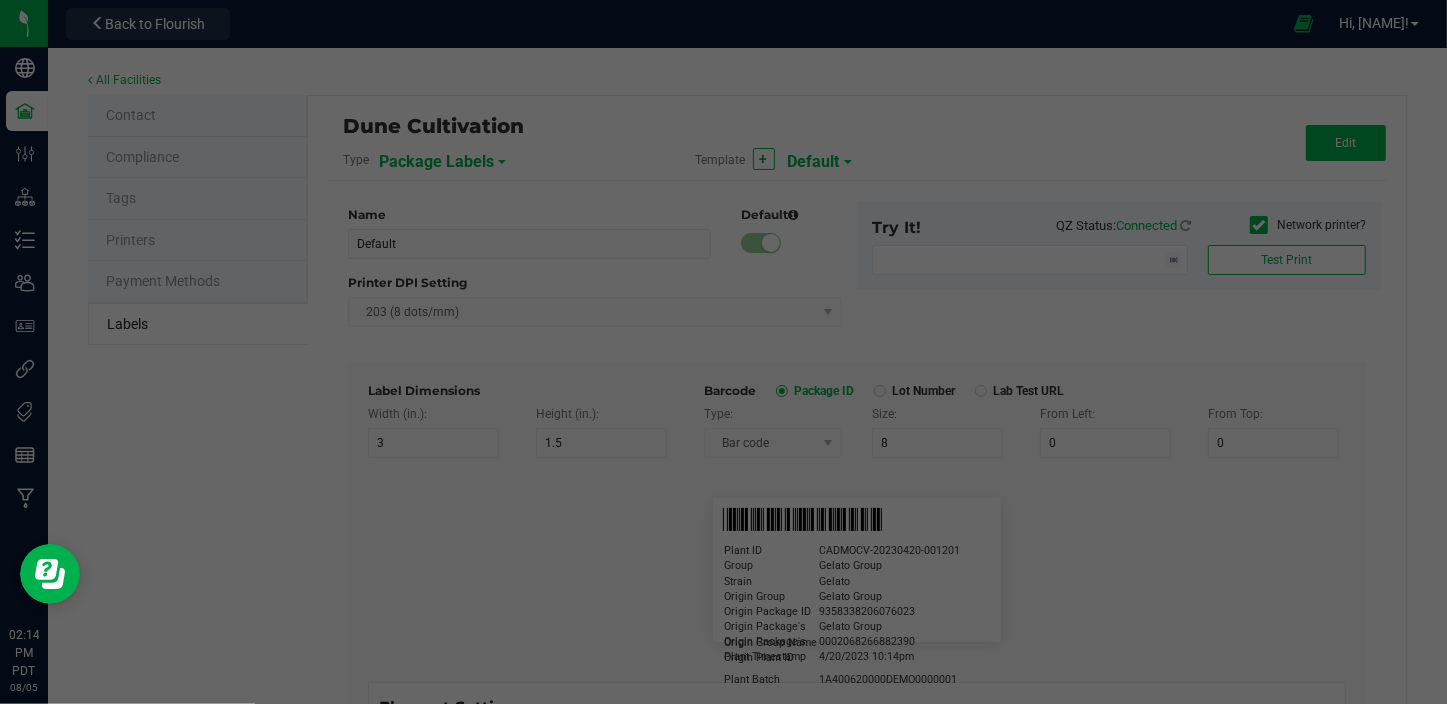 type on "16" 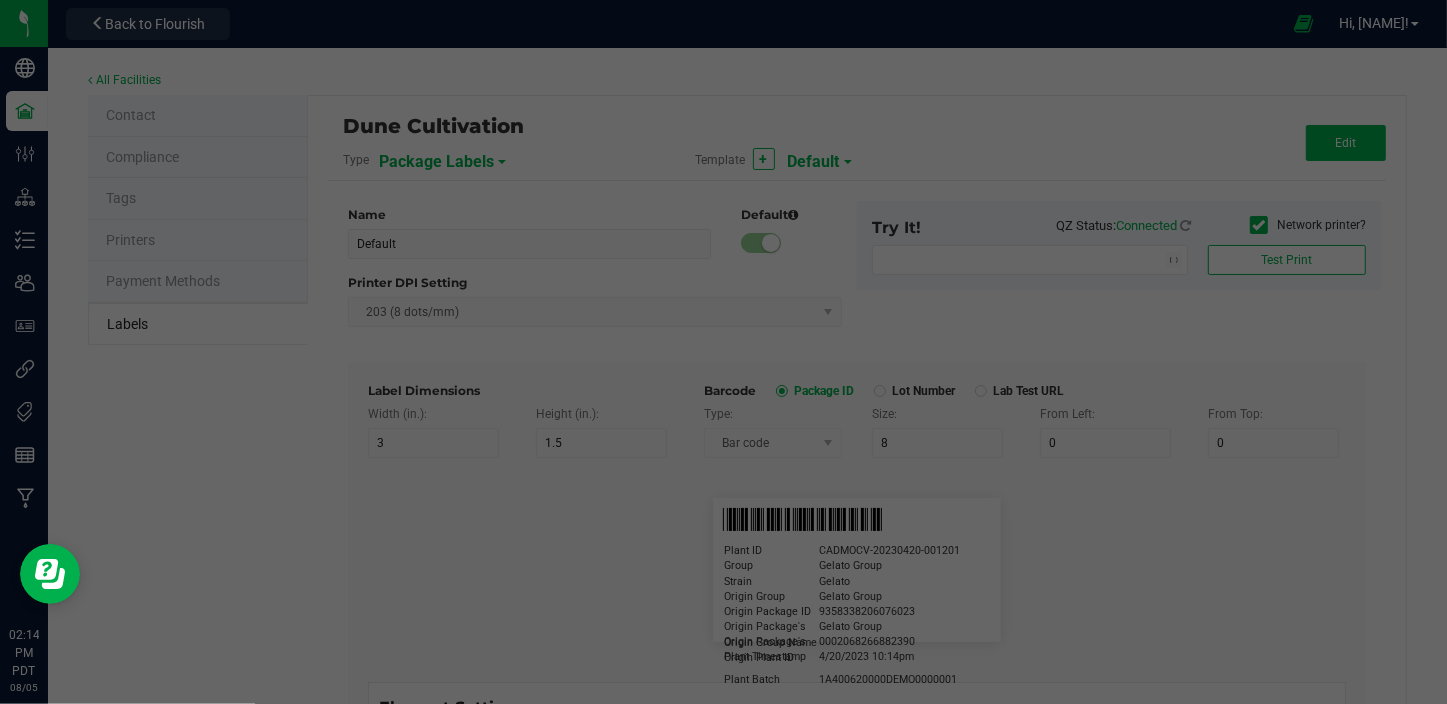 type on "6" 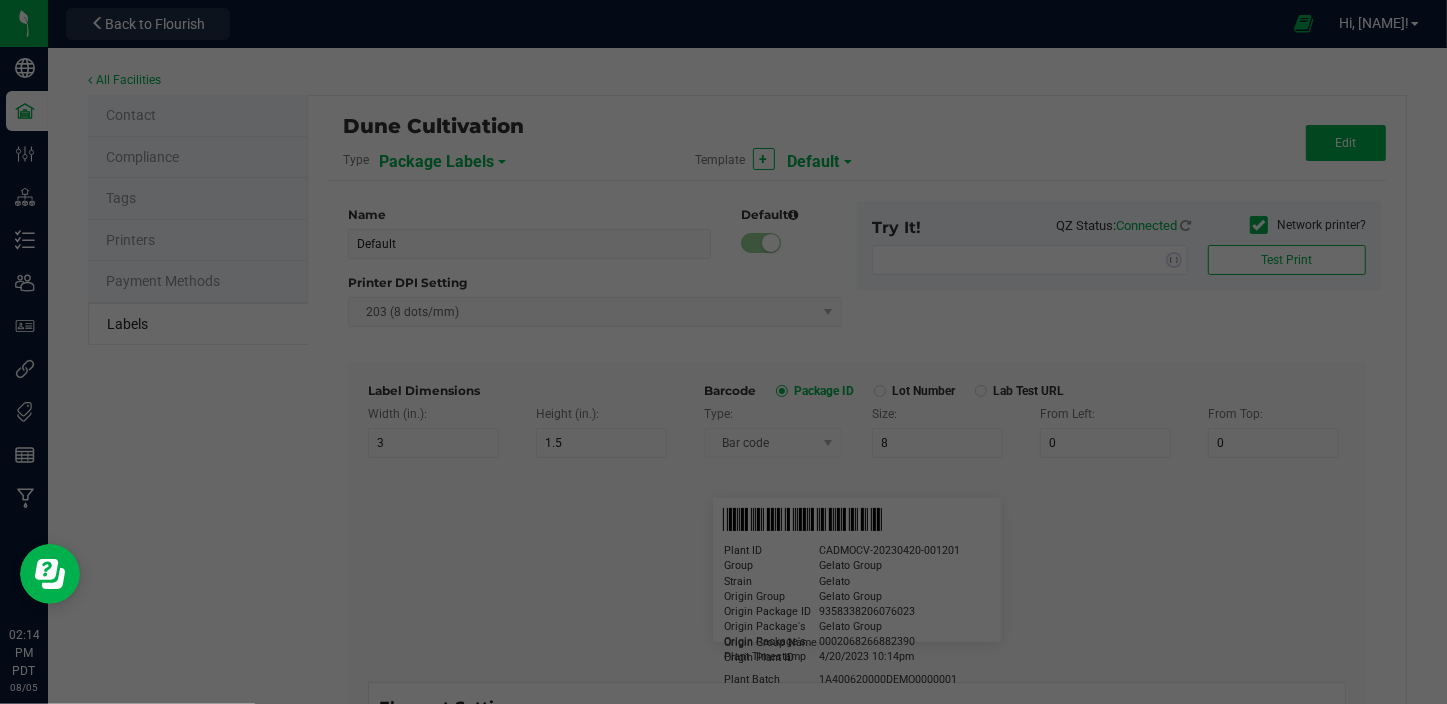 type on "2" 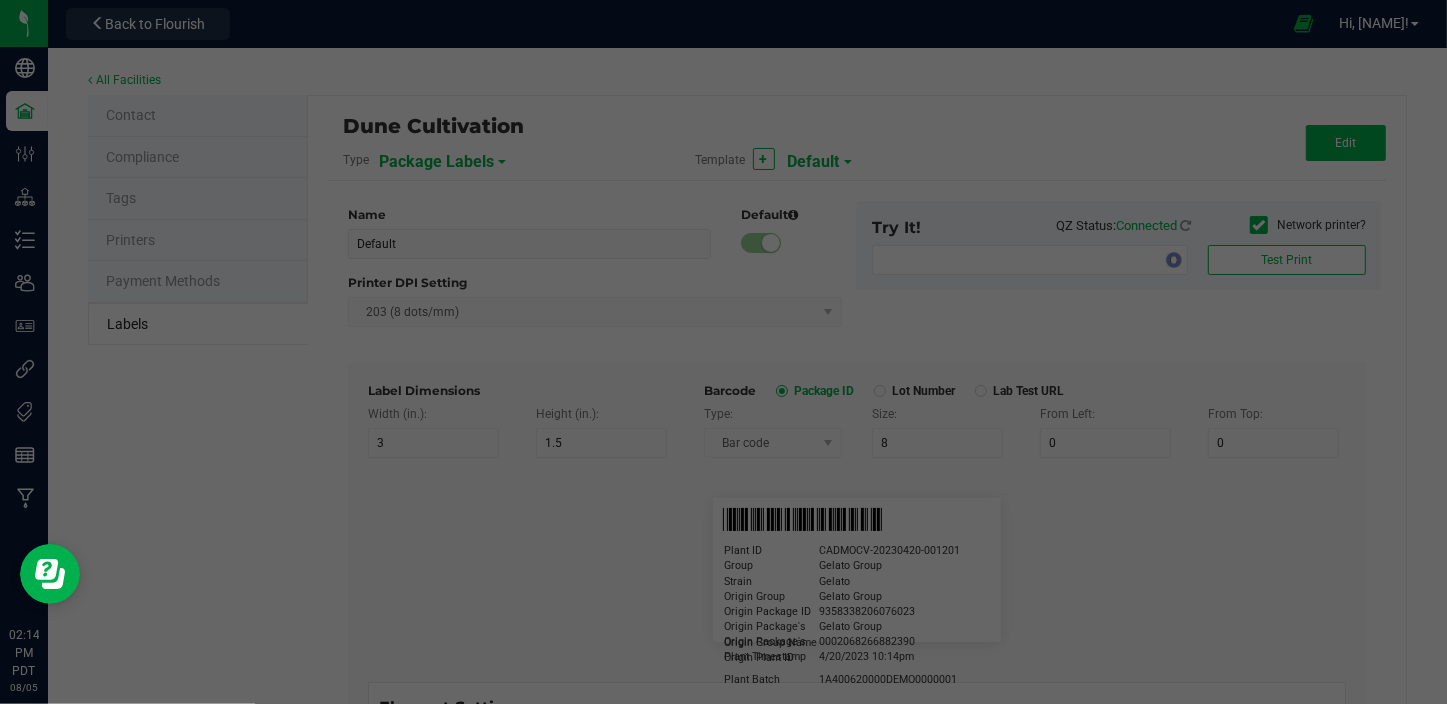 type on "Gelato Pen" 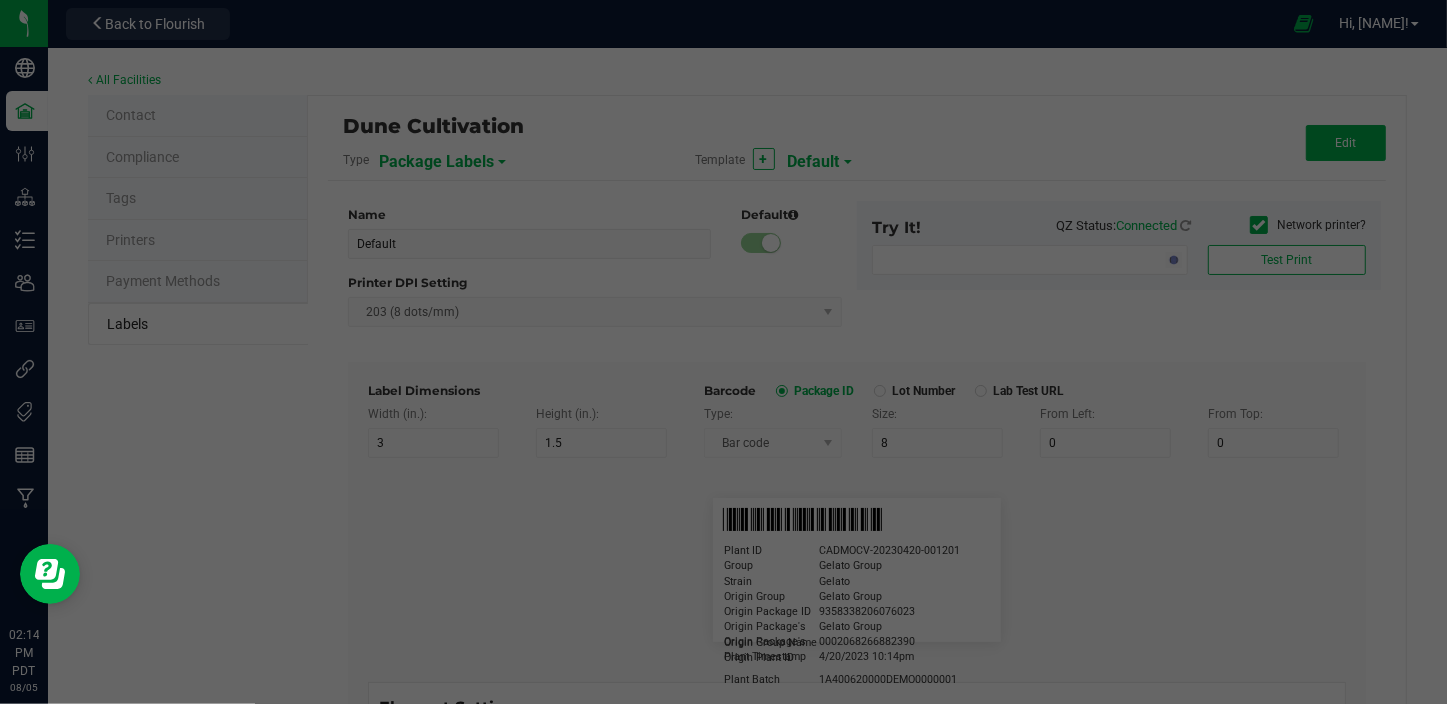 type on "Packaged:" 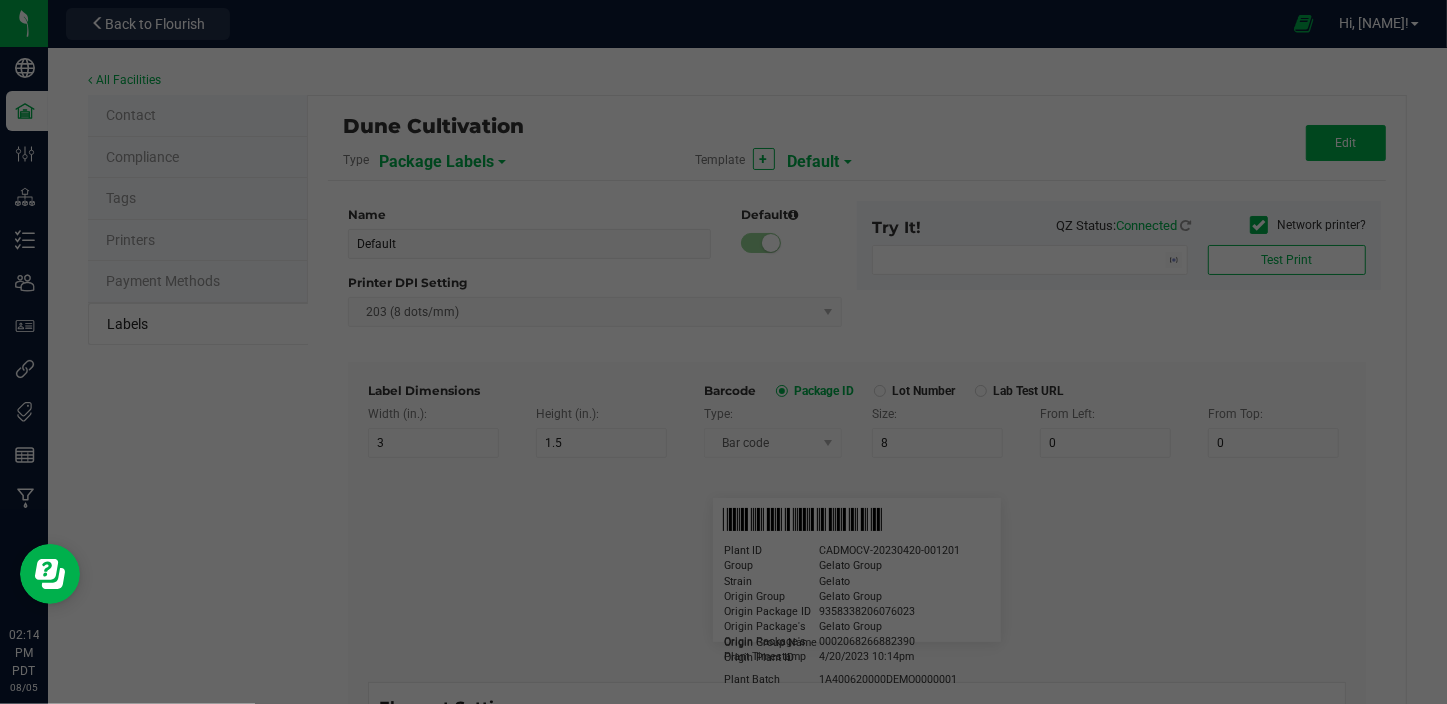 type on "12" 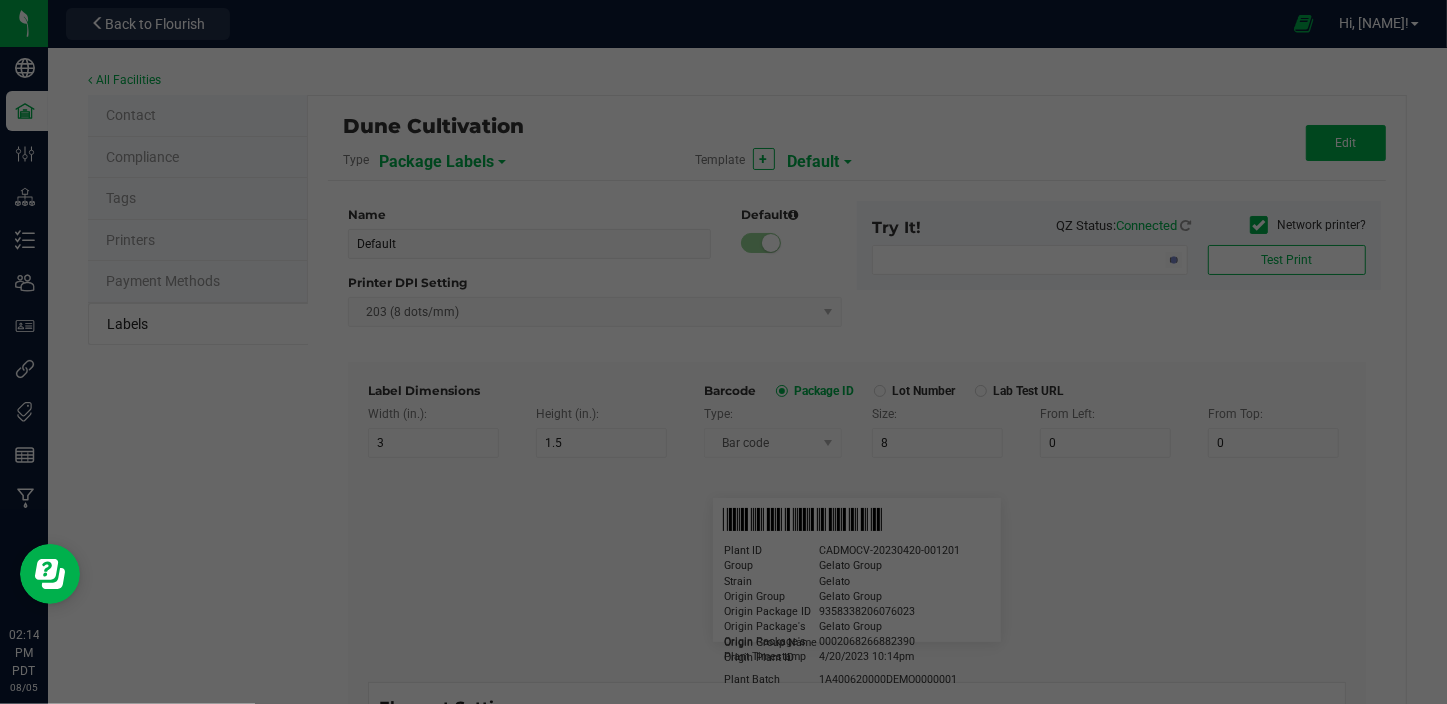 type on "7" 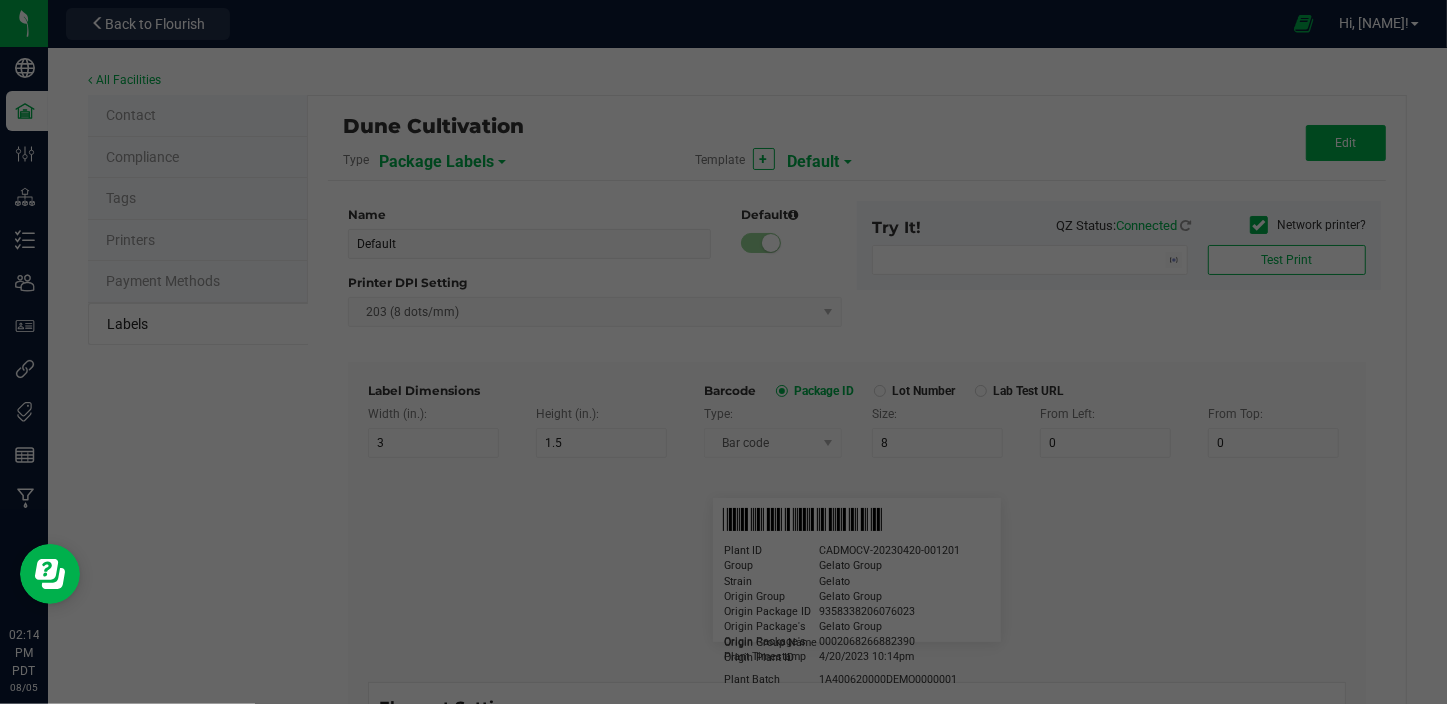 type on "2" 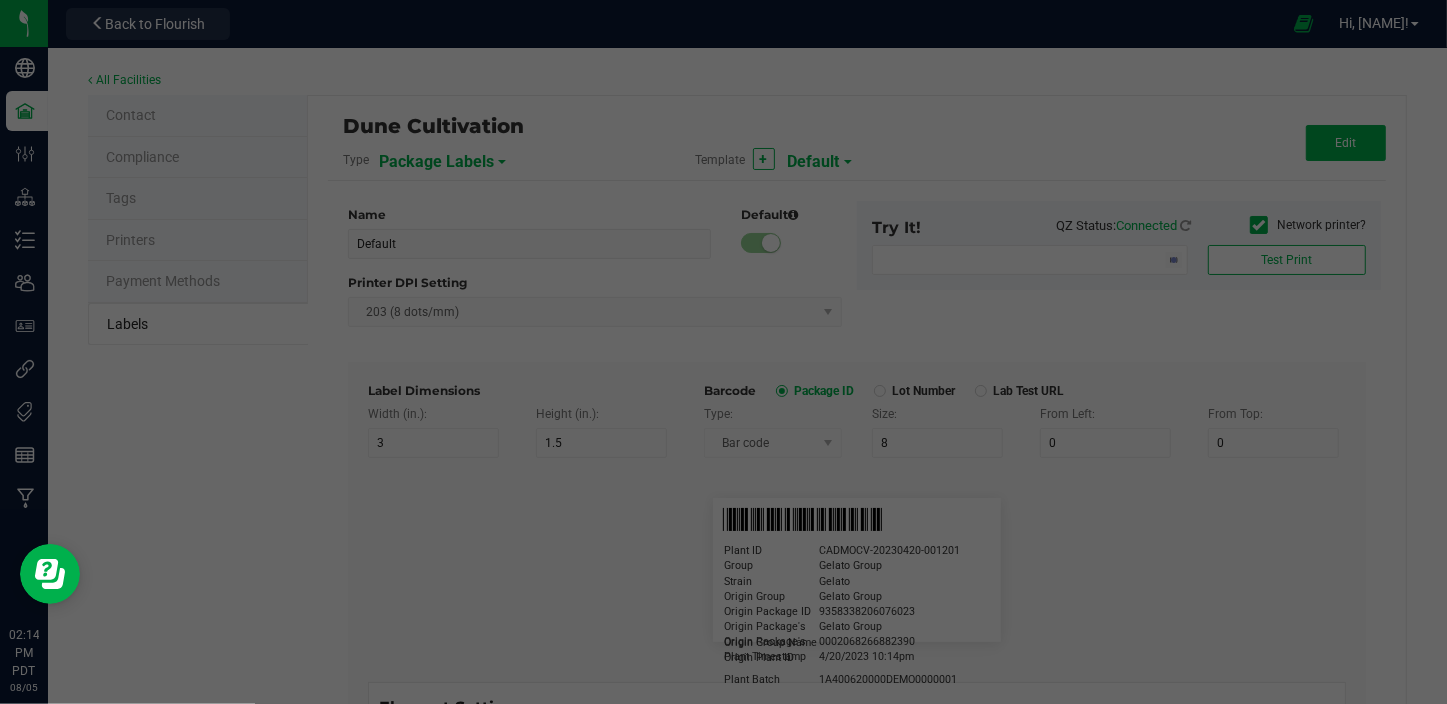 type on "24" 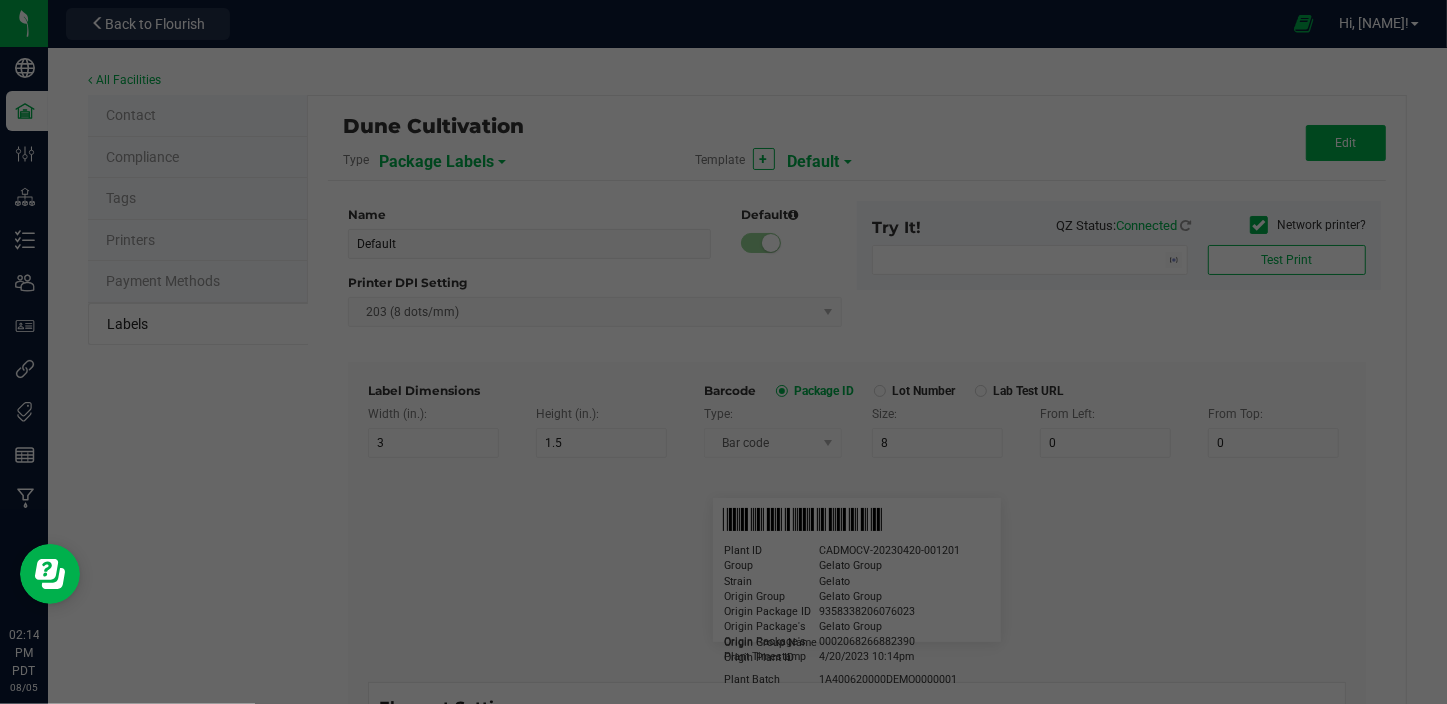 type on "06/05/2025" 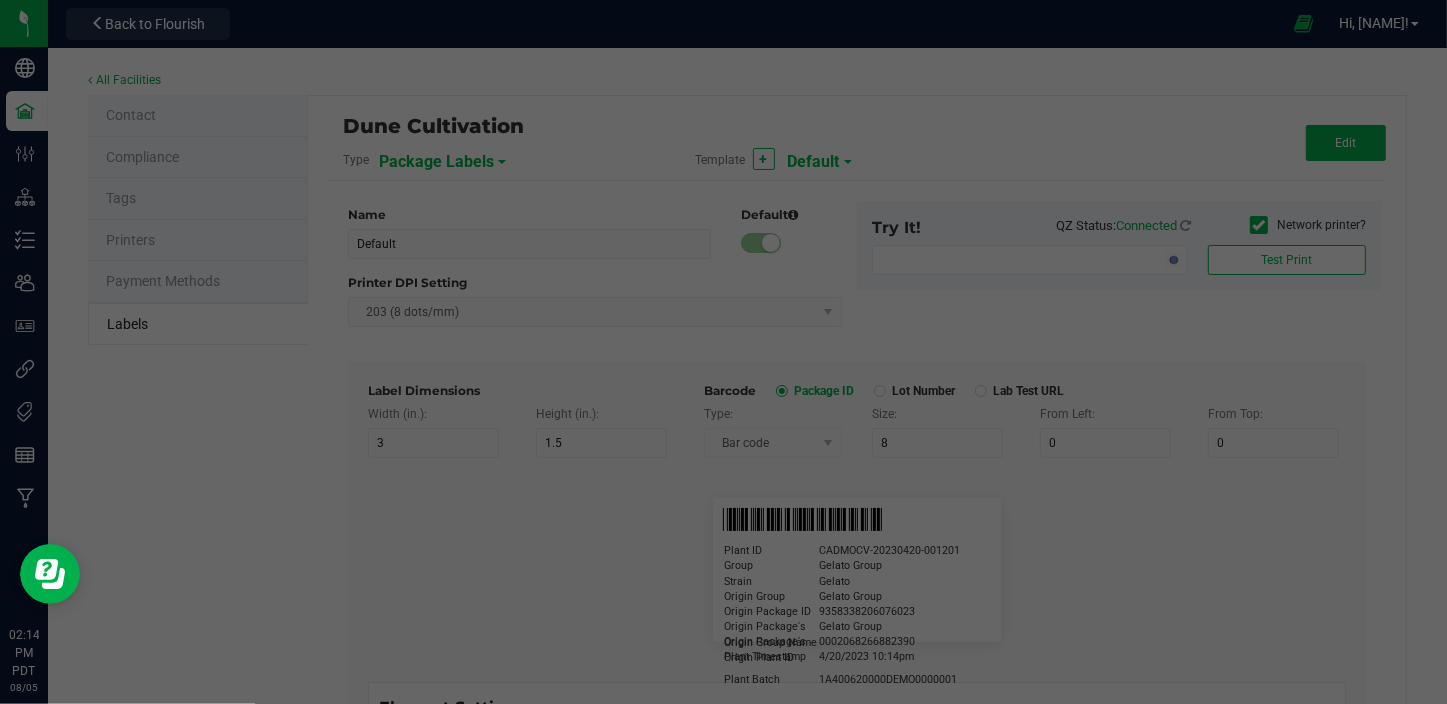 type on "Lot:" 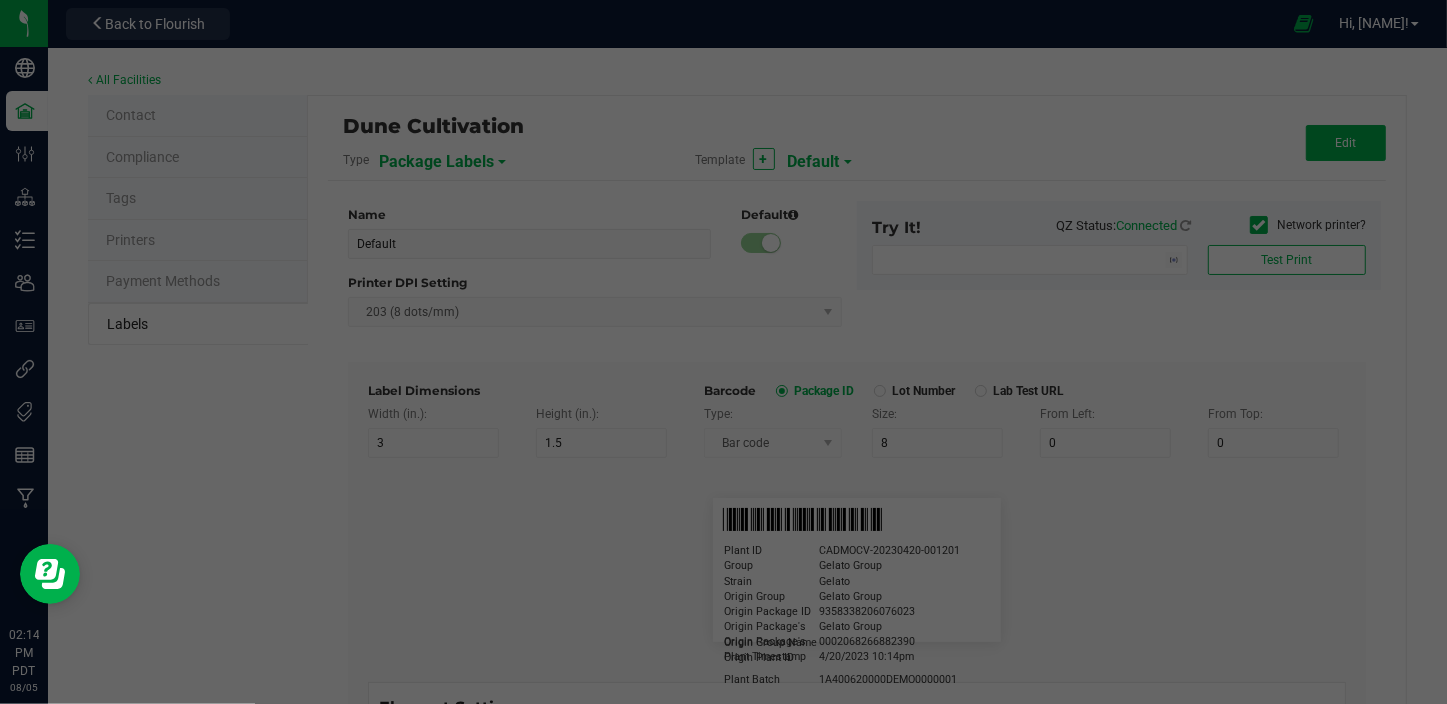 type on "7" 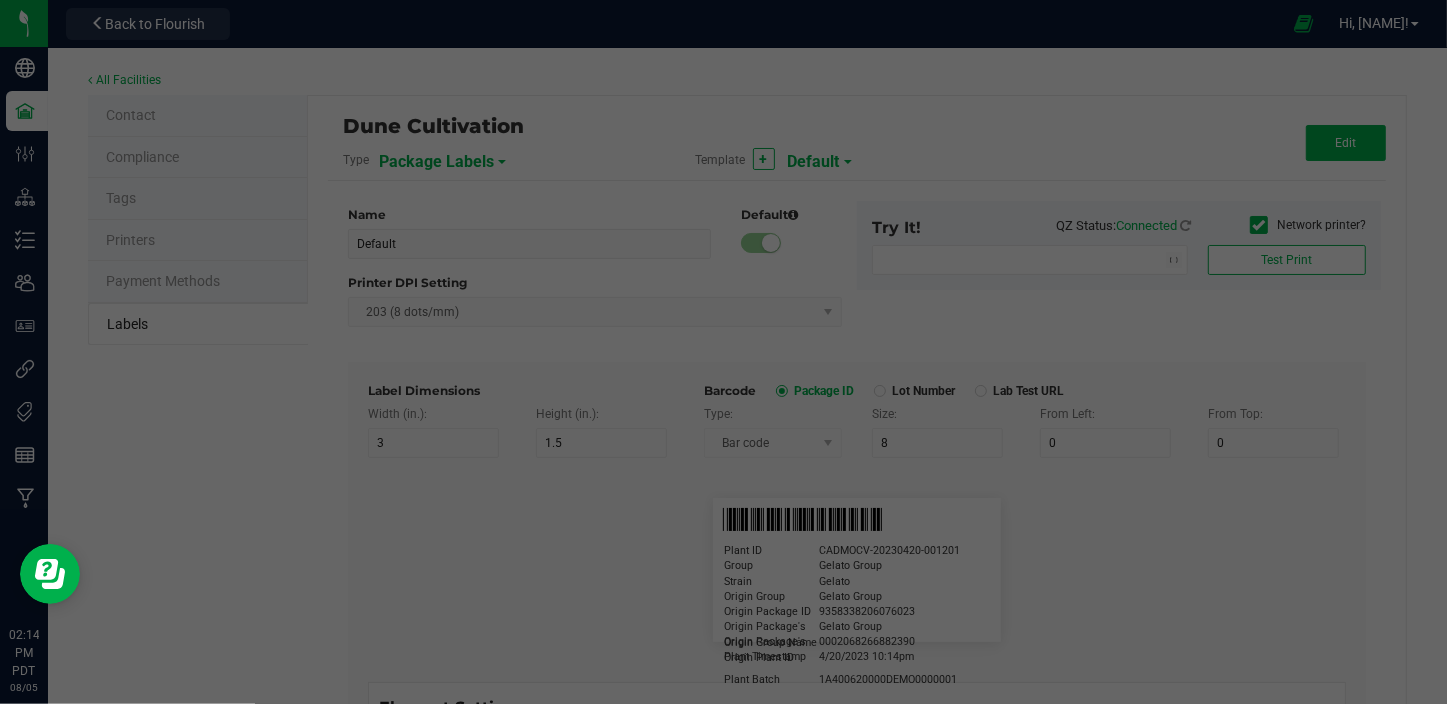 type on "35" 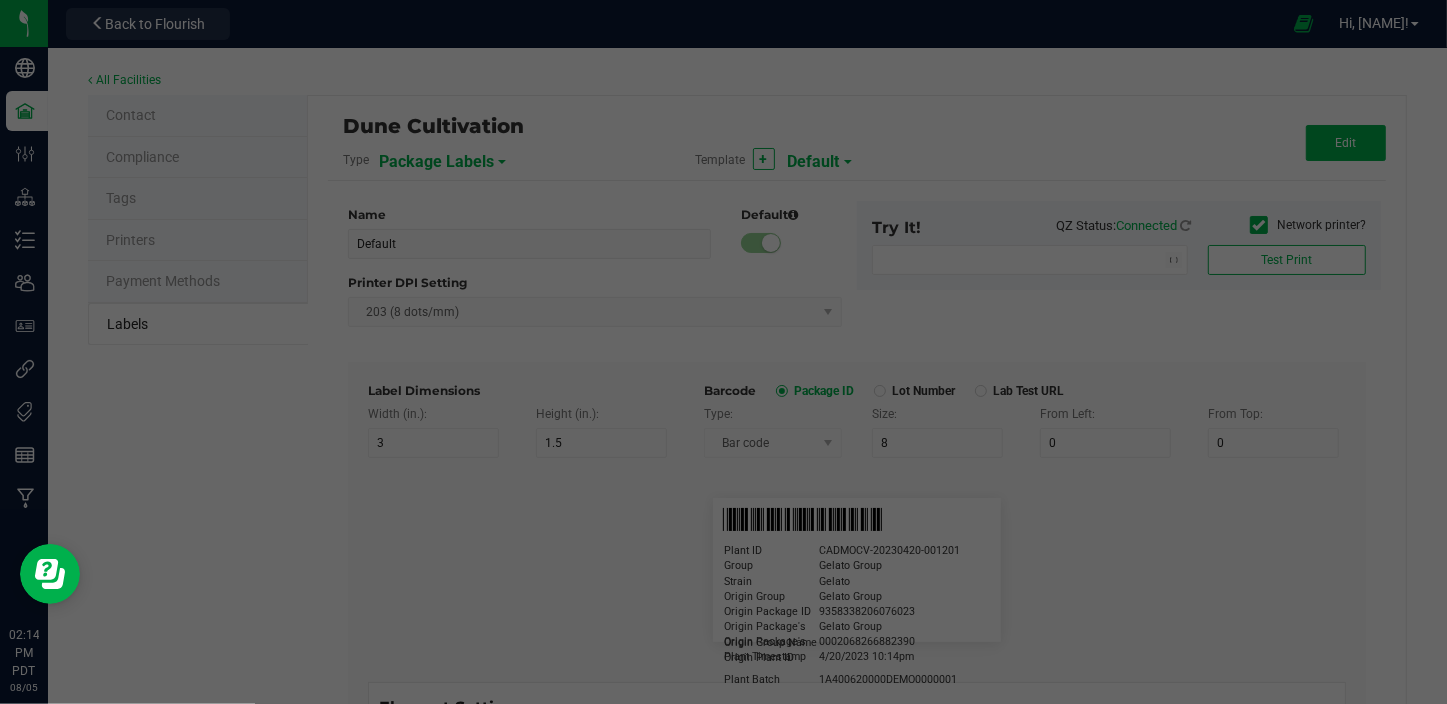 type on "LOT918234" 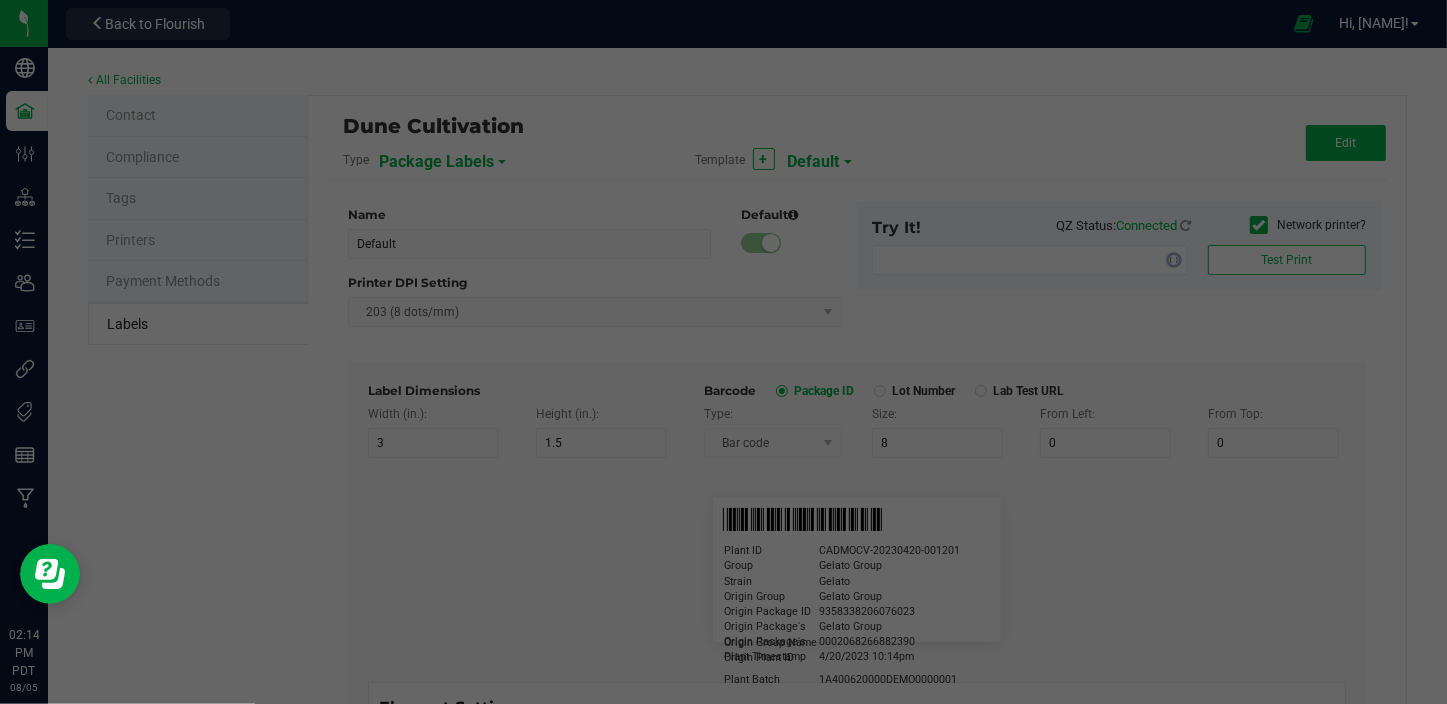 type on "THC:" 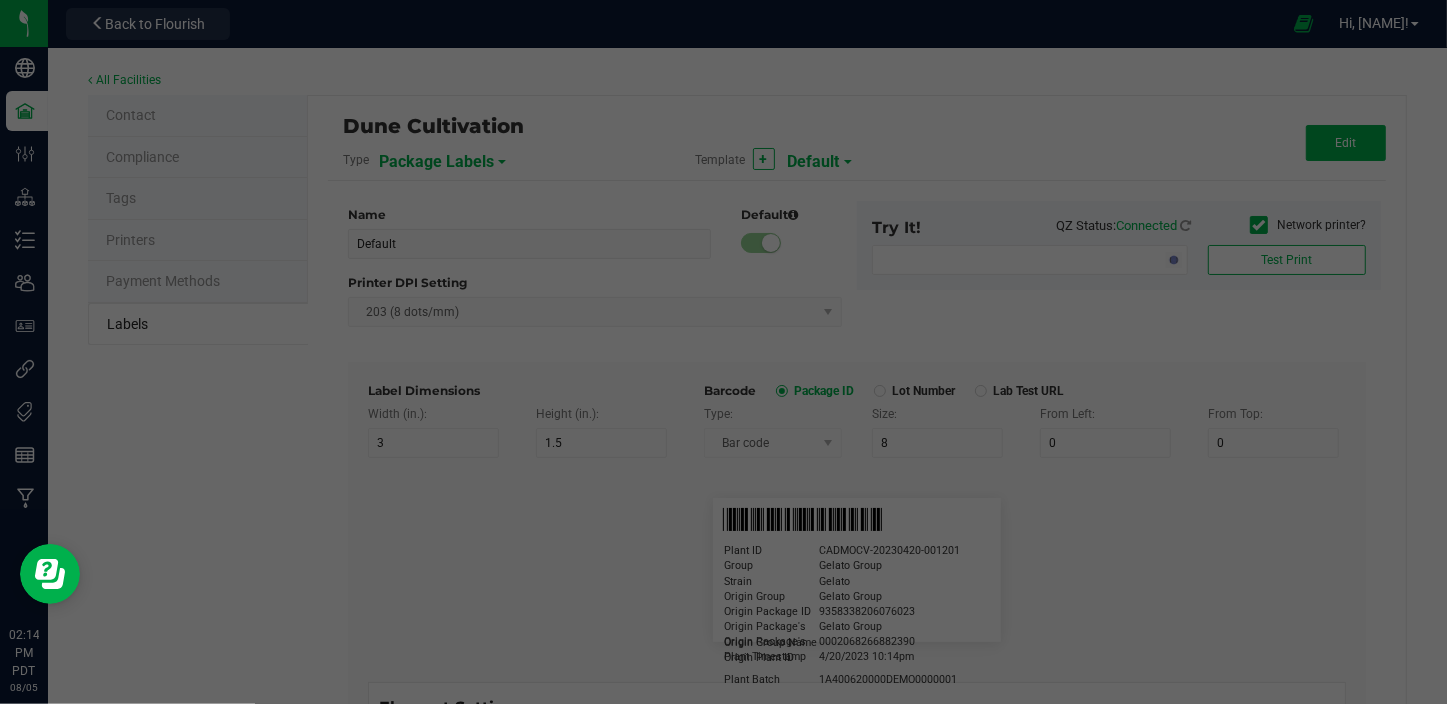 type on "6" 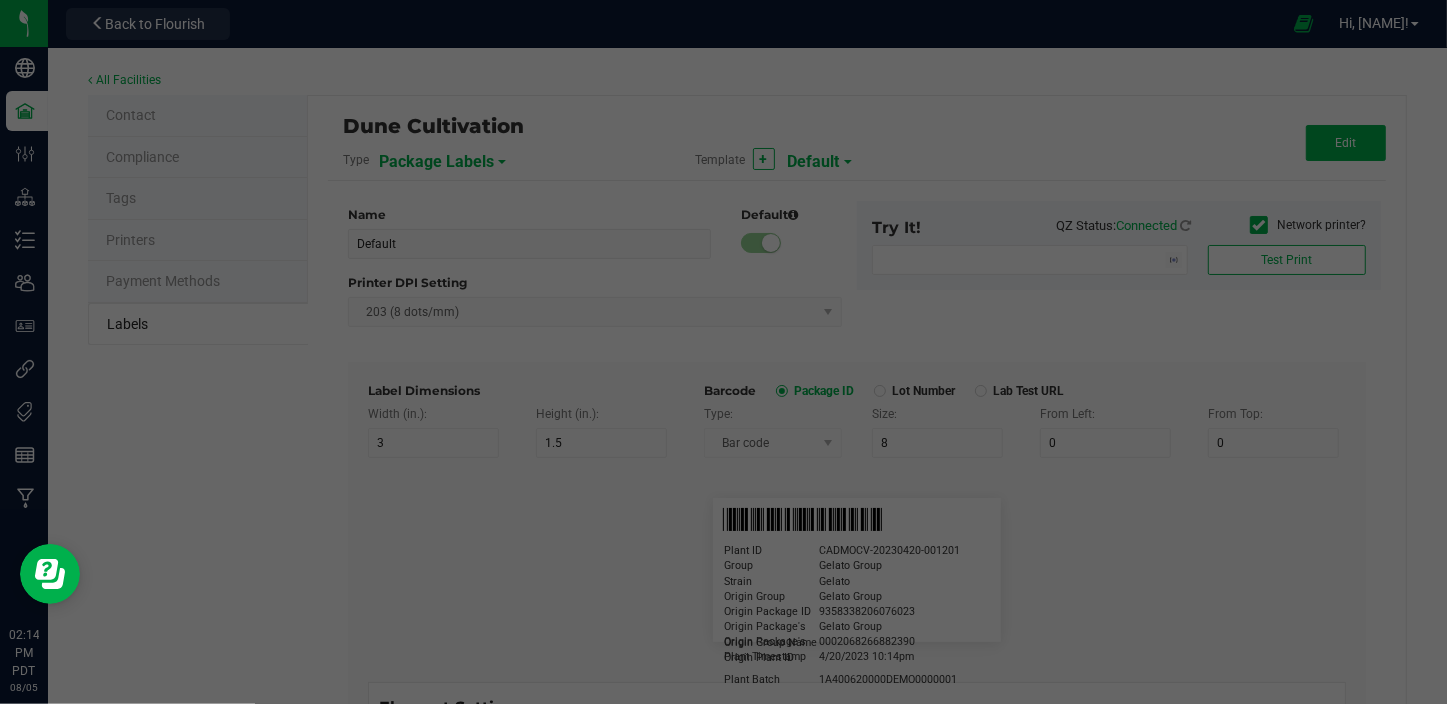 type on "30" 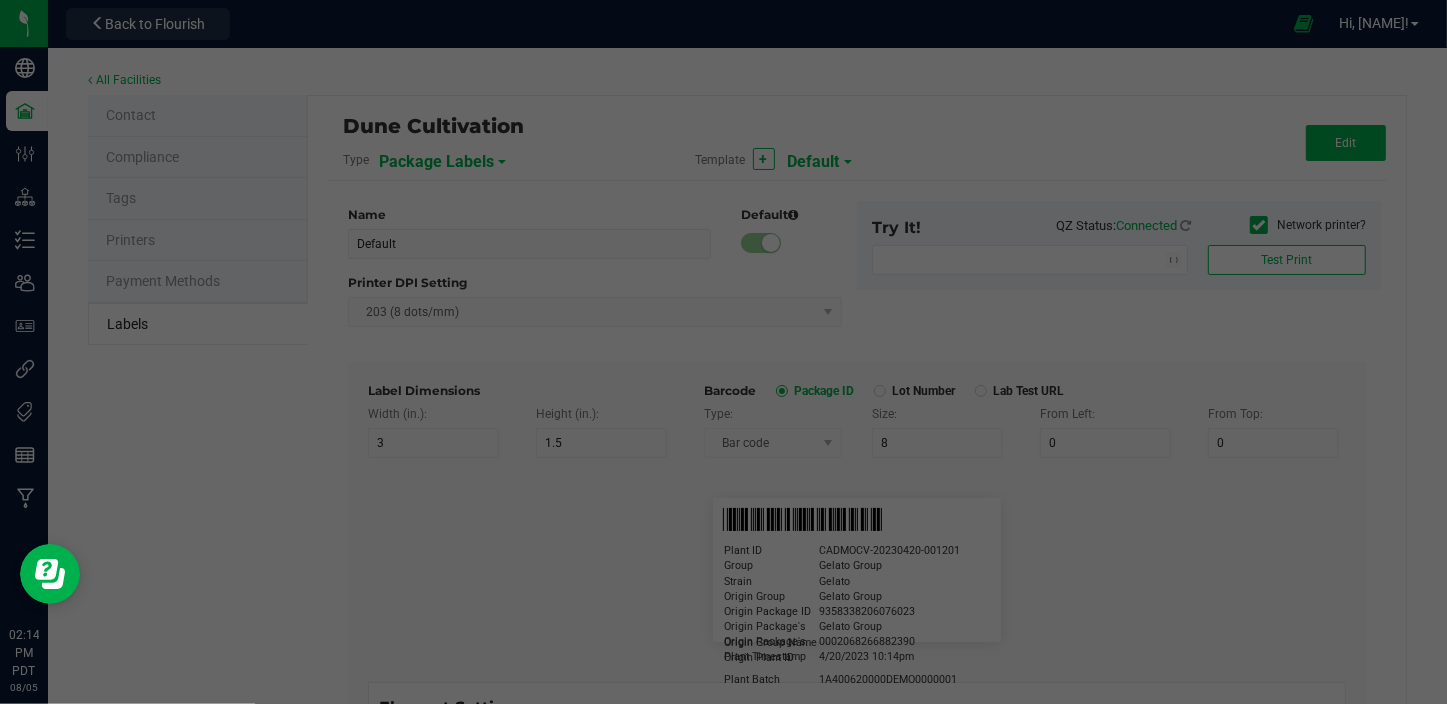 type on "27" 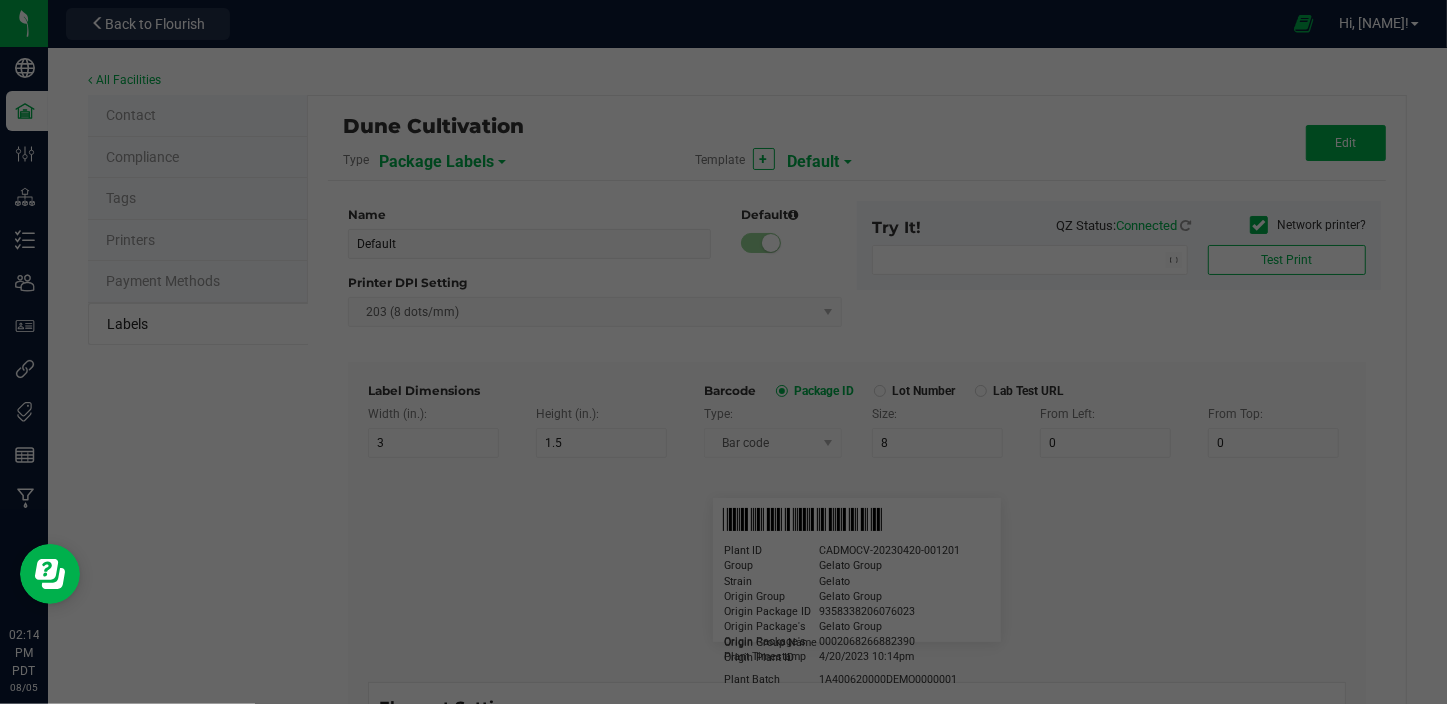 type on "CBD:" 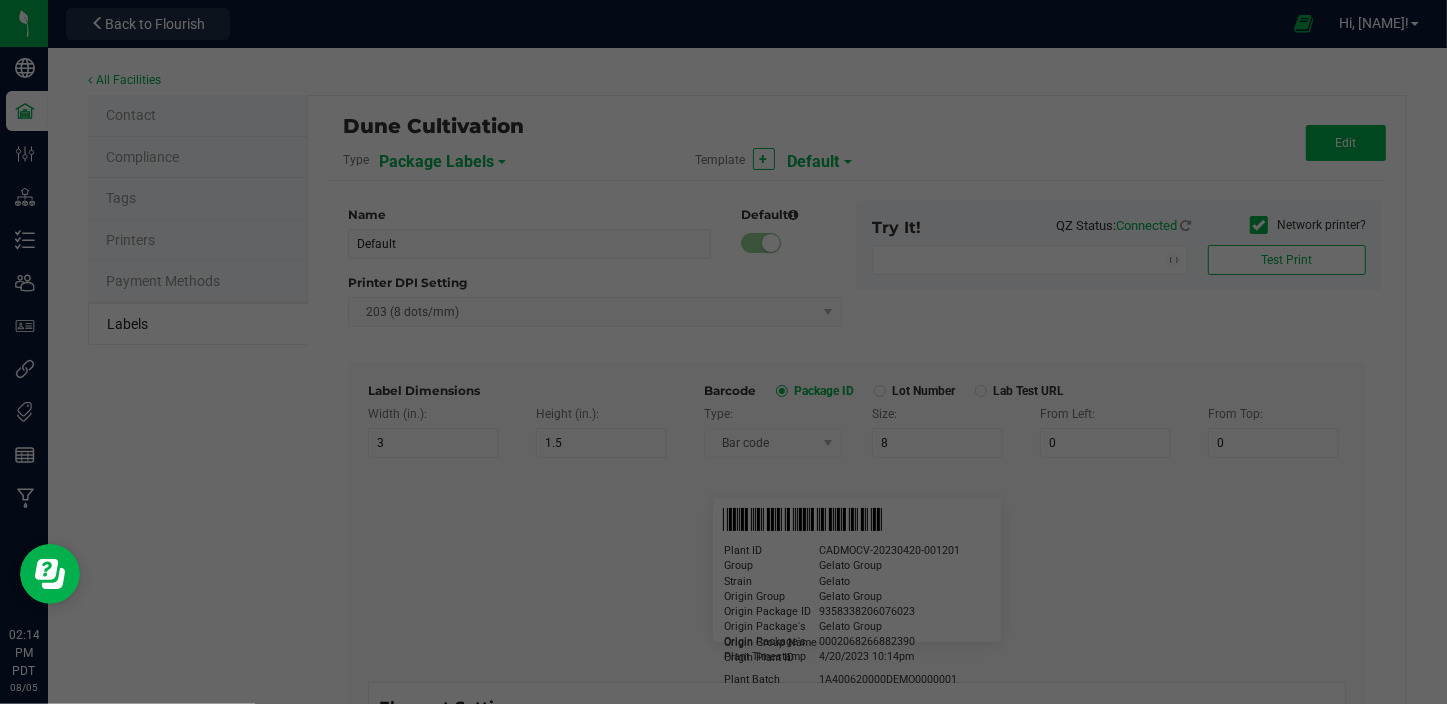 type on "6" 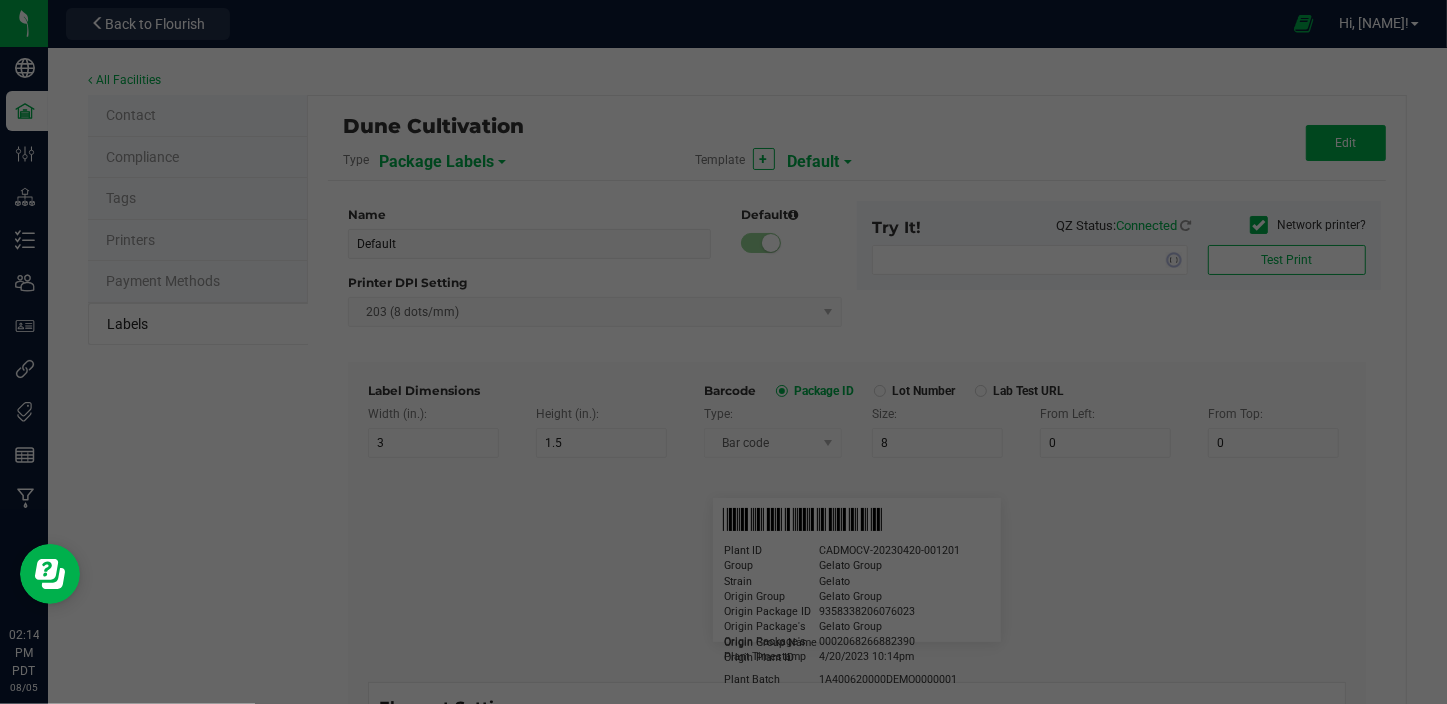 type on "33" 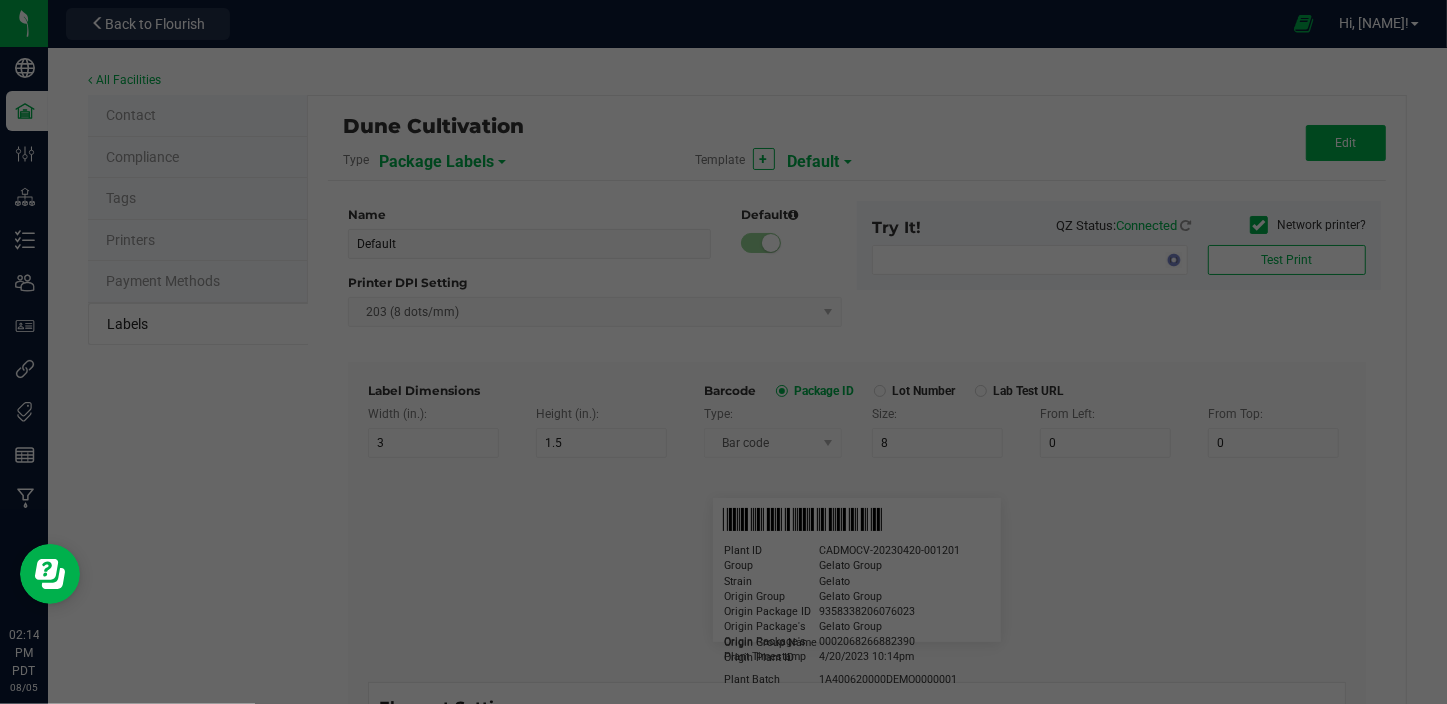 type on "Ref Field 3 Value" 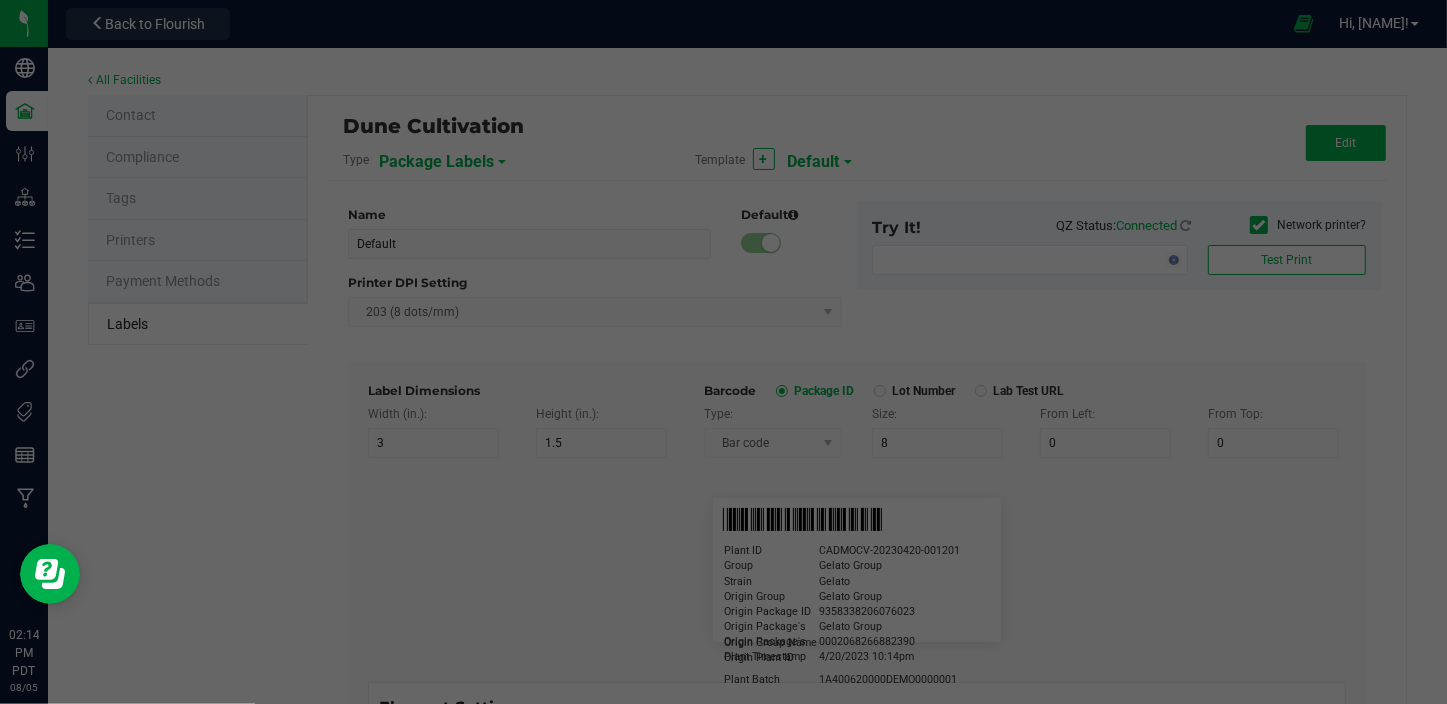 type on "Harvested:" 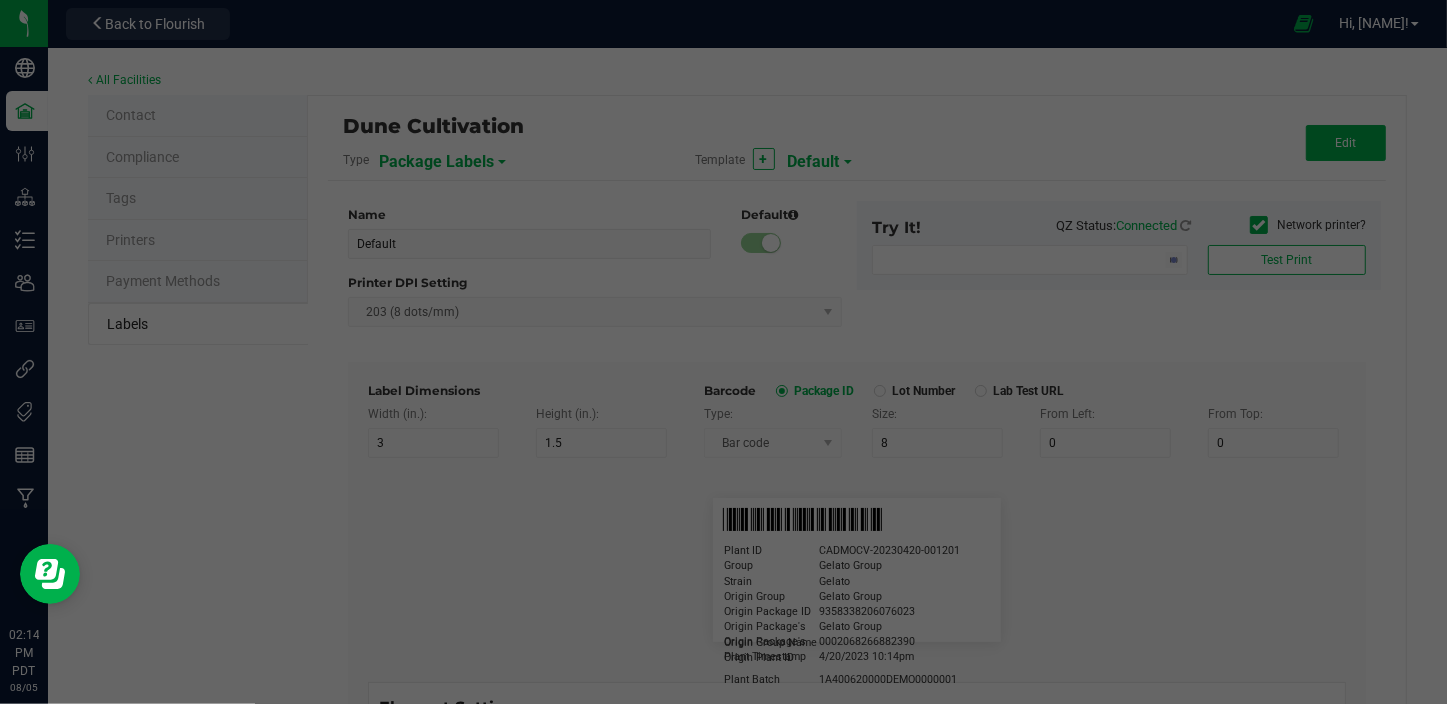 type on "14" 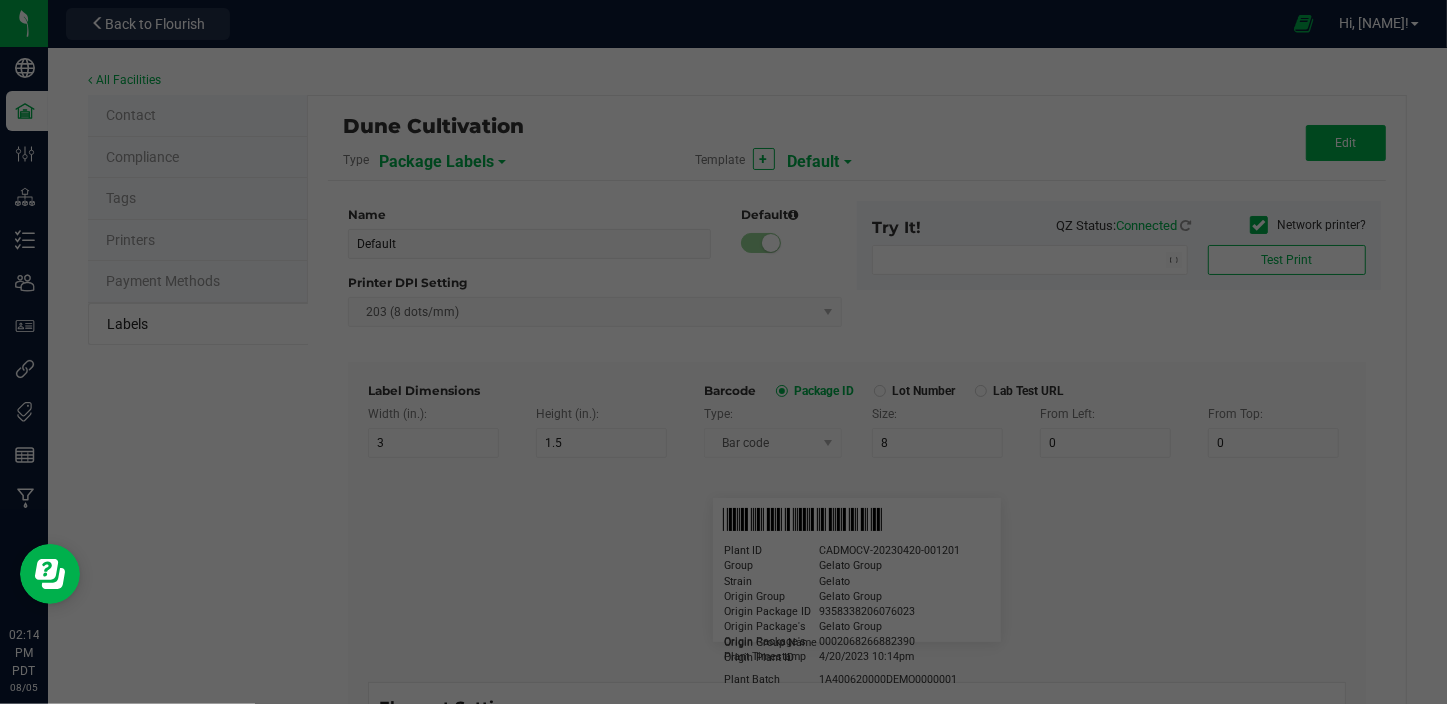 type on "2" 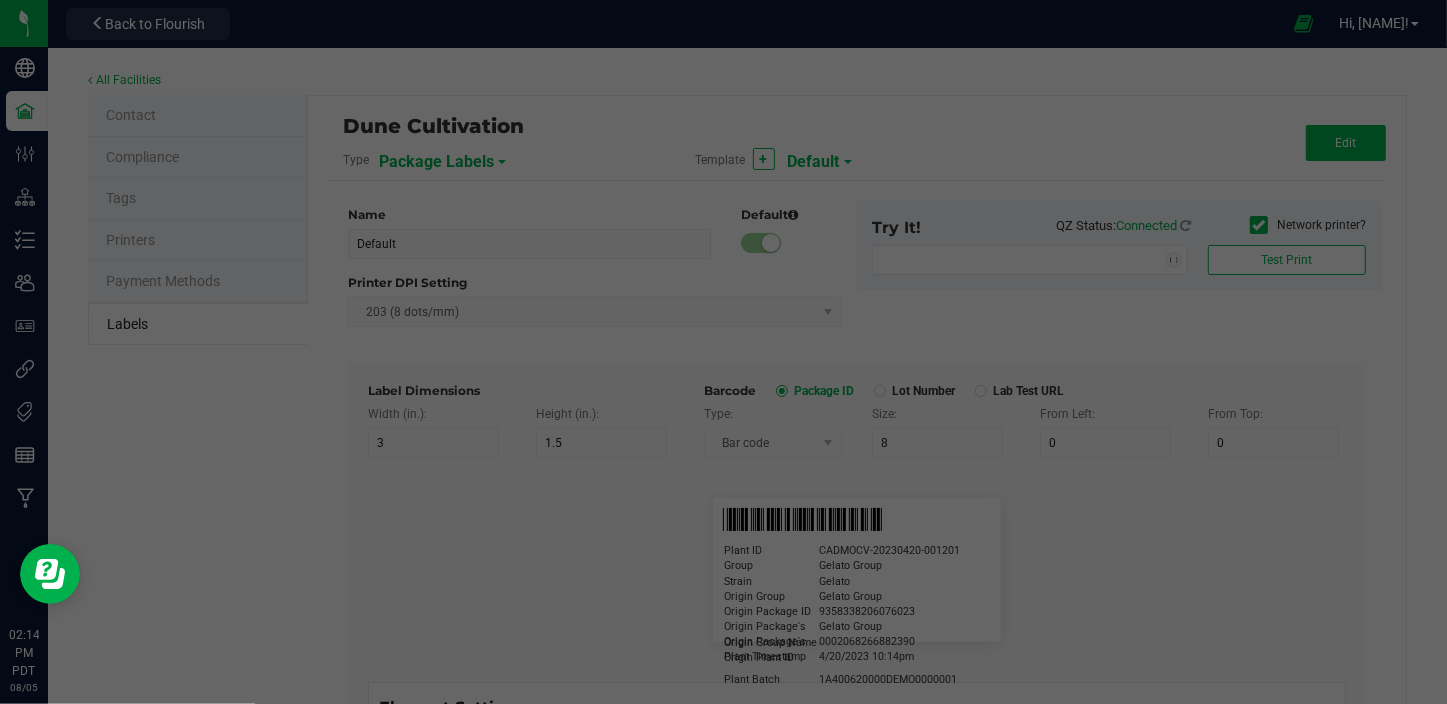 type on "18" 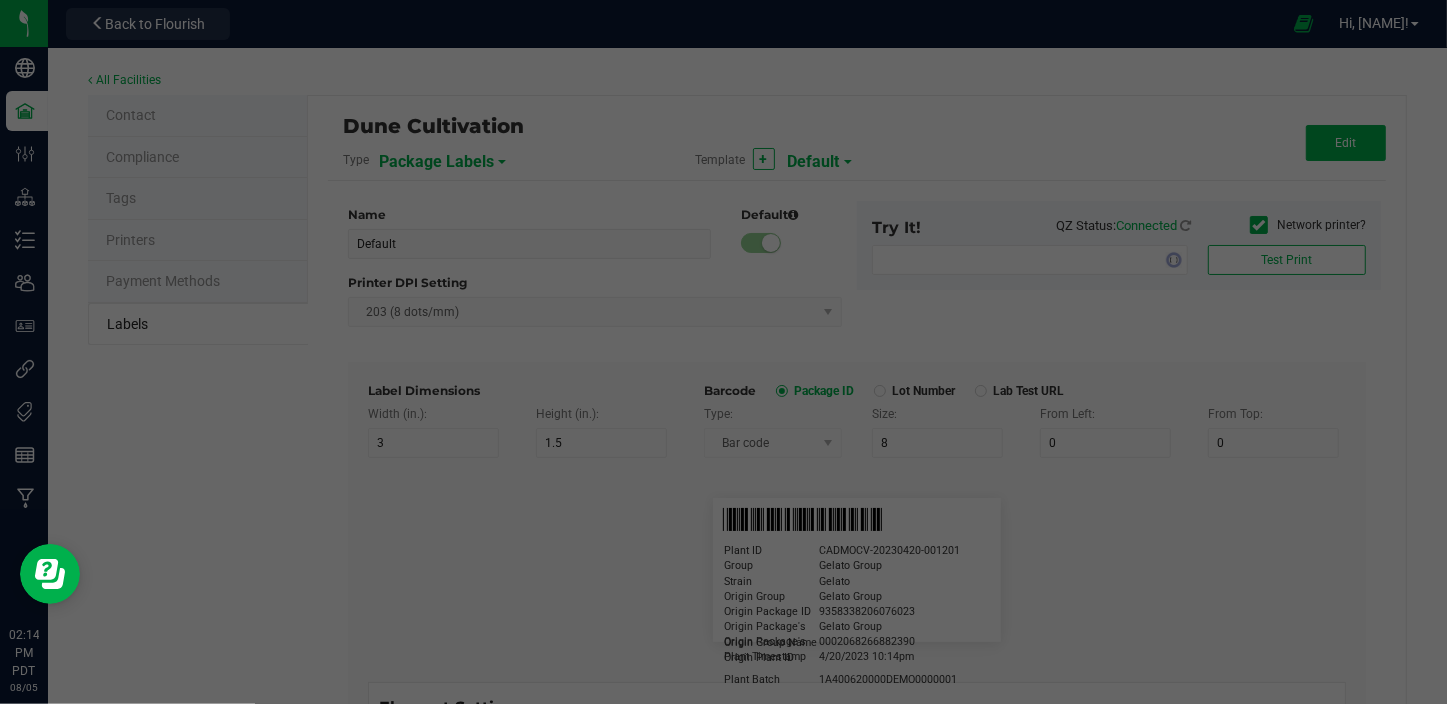 type on "[DATE]" 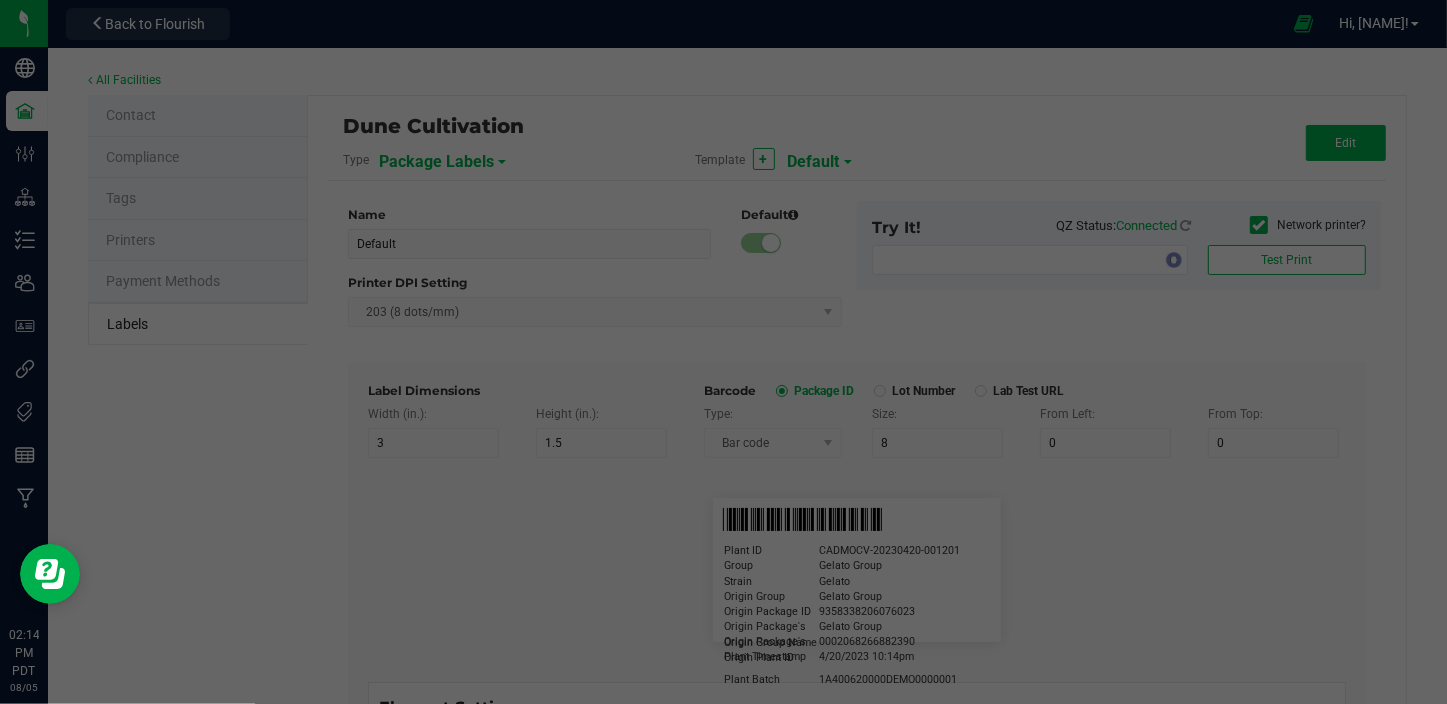 type on "Top Terpene 1 Label" 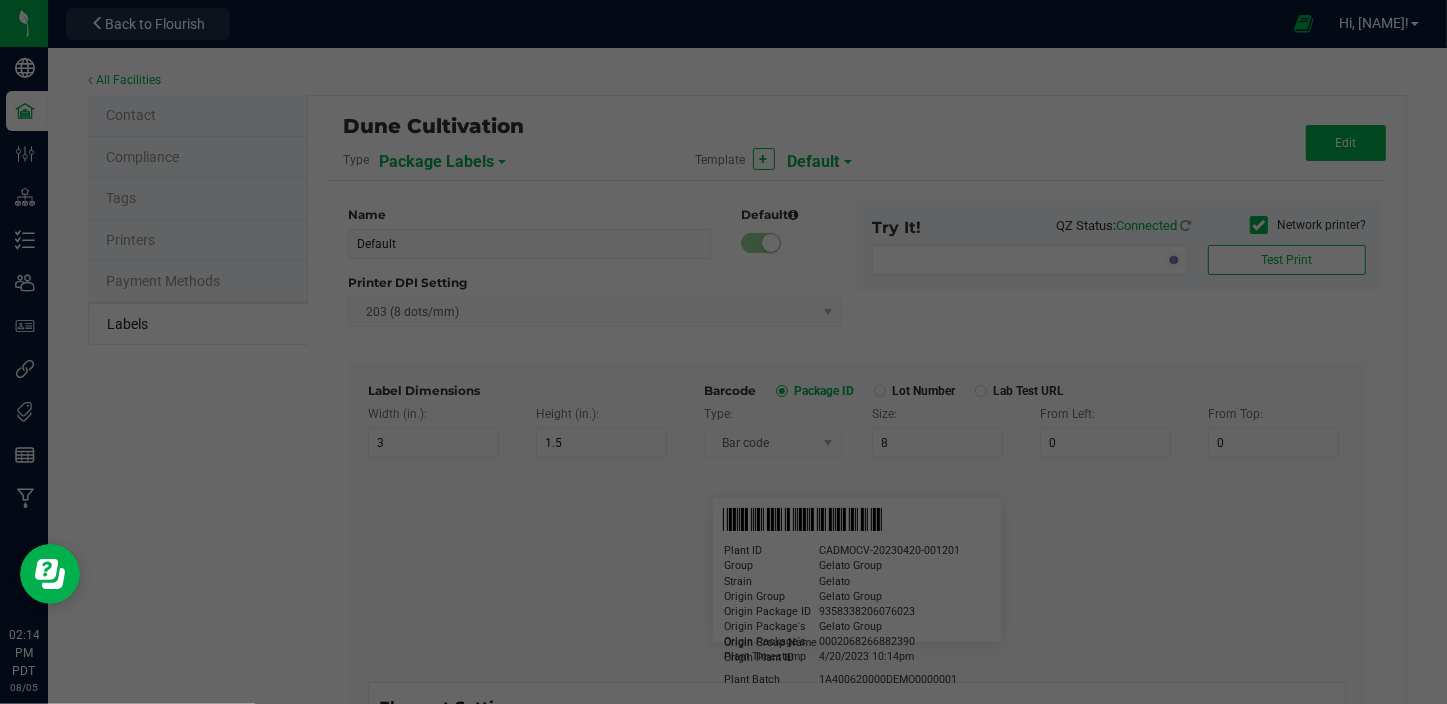 type on "35" 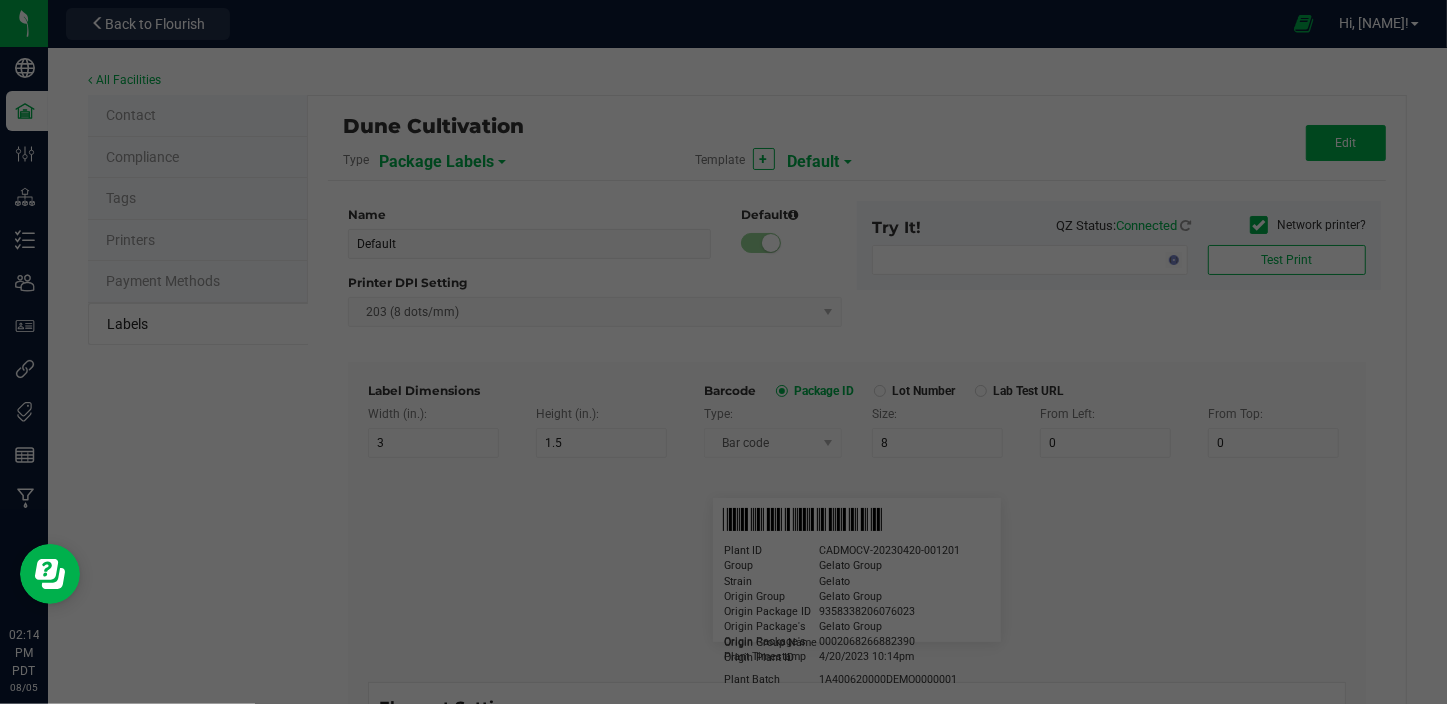 type on "2" 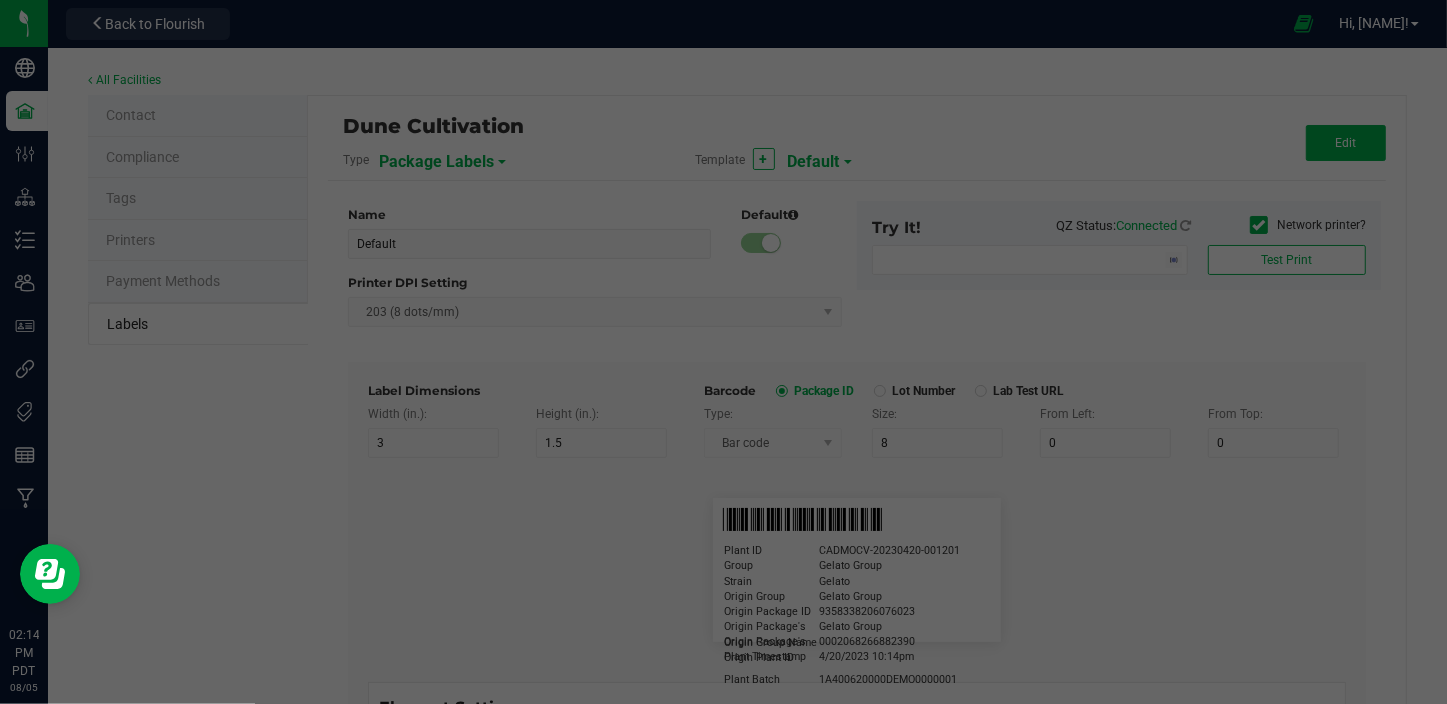 type on "30" 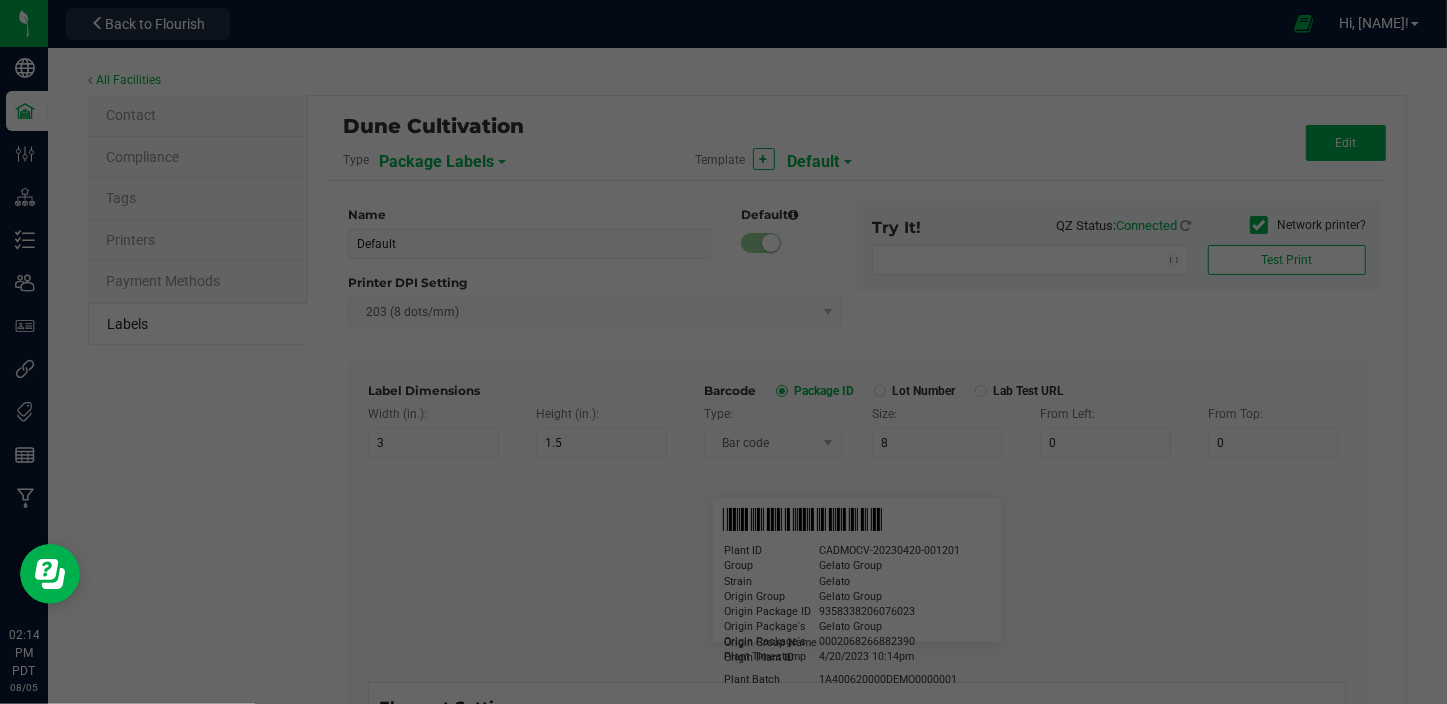 type on "Top Terpene 1 Label" 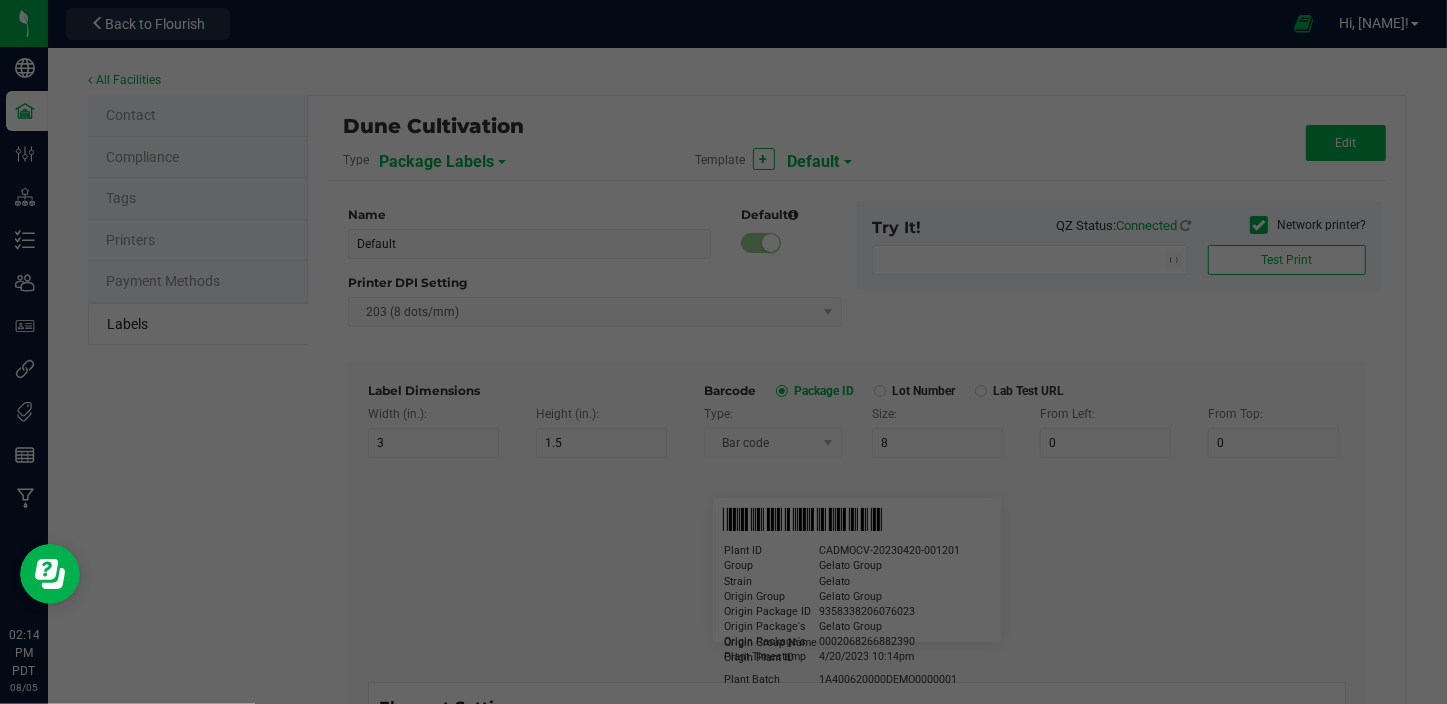 type on "Top Terpene 1 Value" 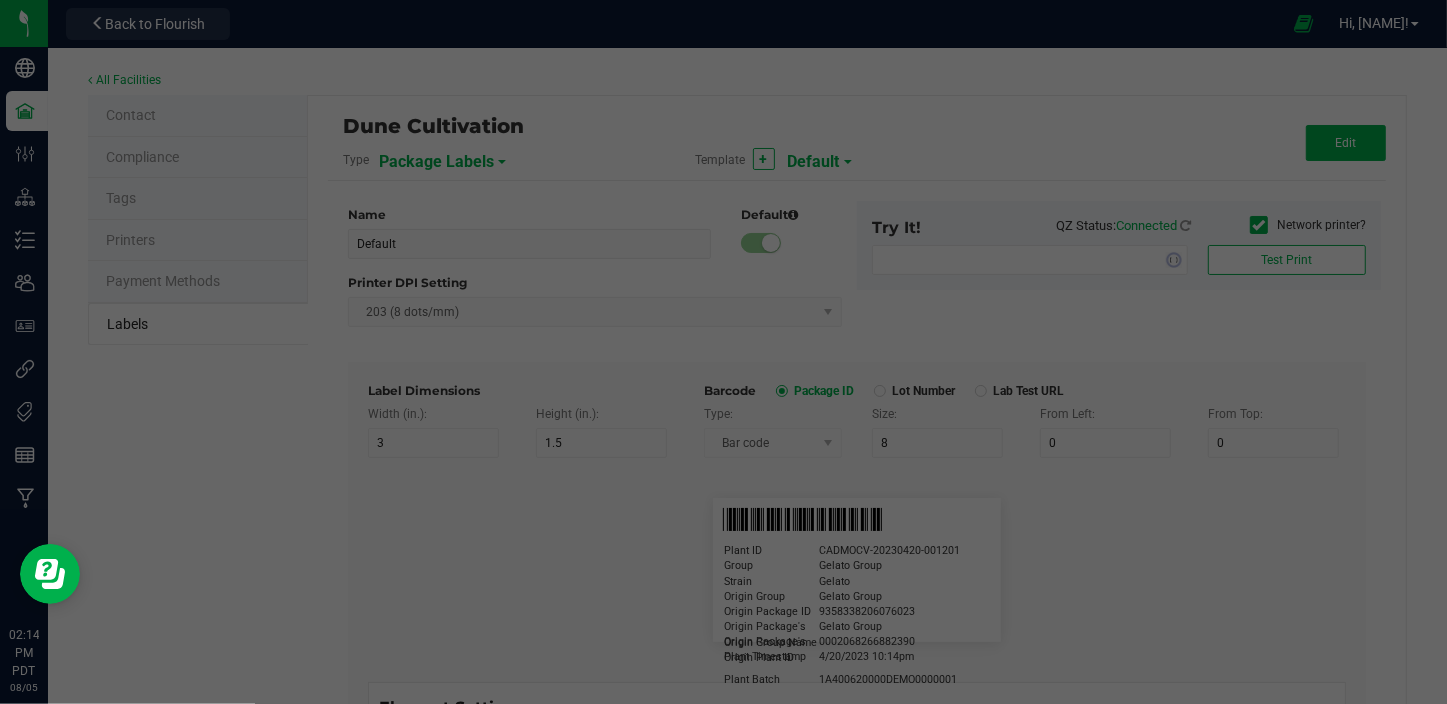 type on "35" 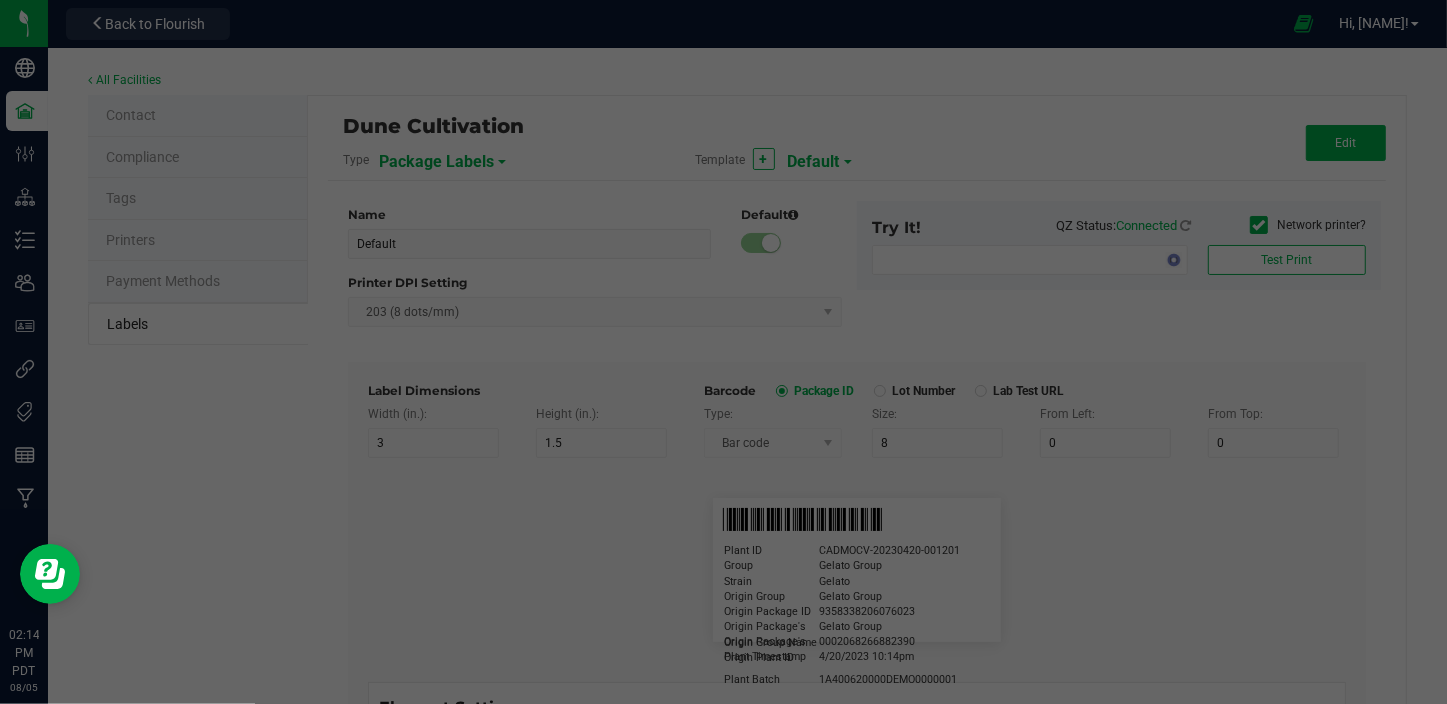 type on "36" 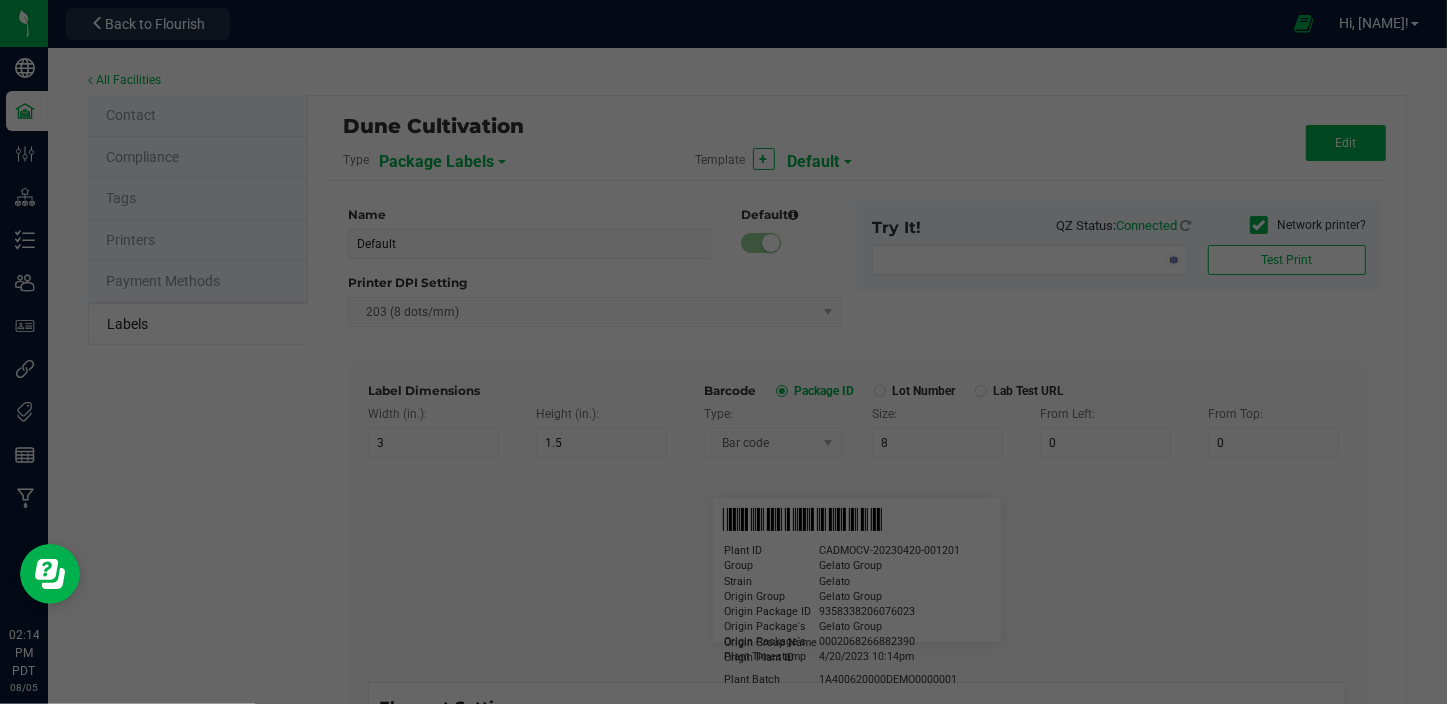 type on "Top Terpene 1 Value" 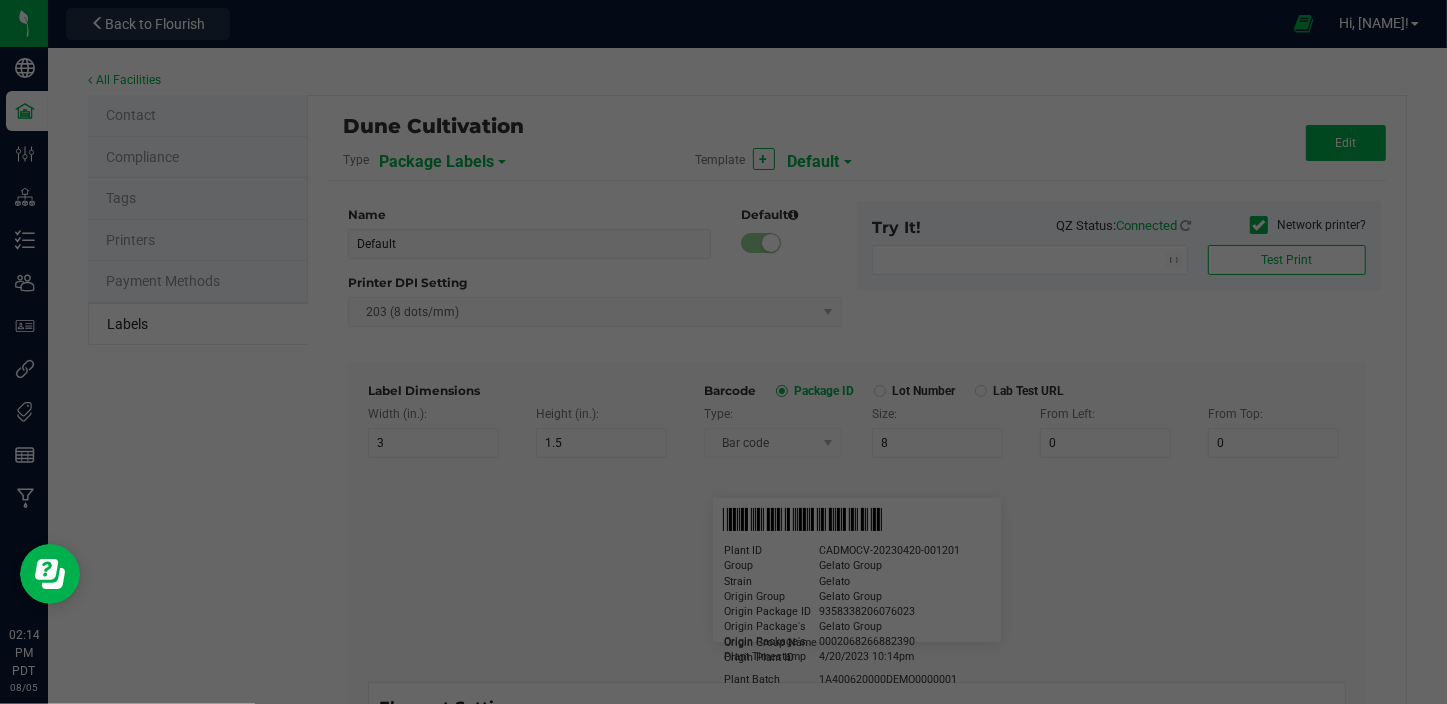 type on "Top Terpene 2 Label" 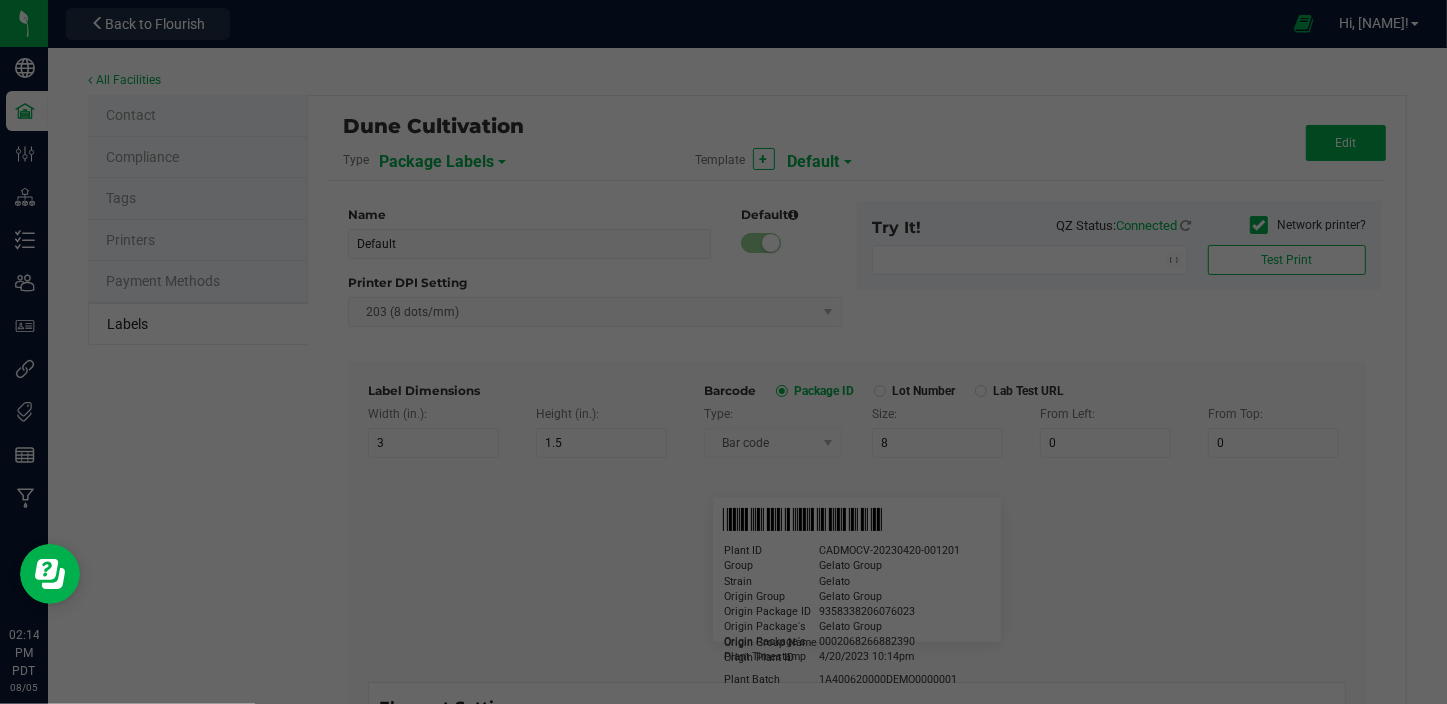 type on "35" 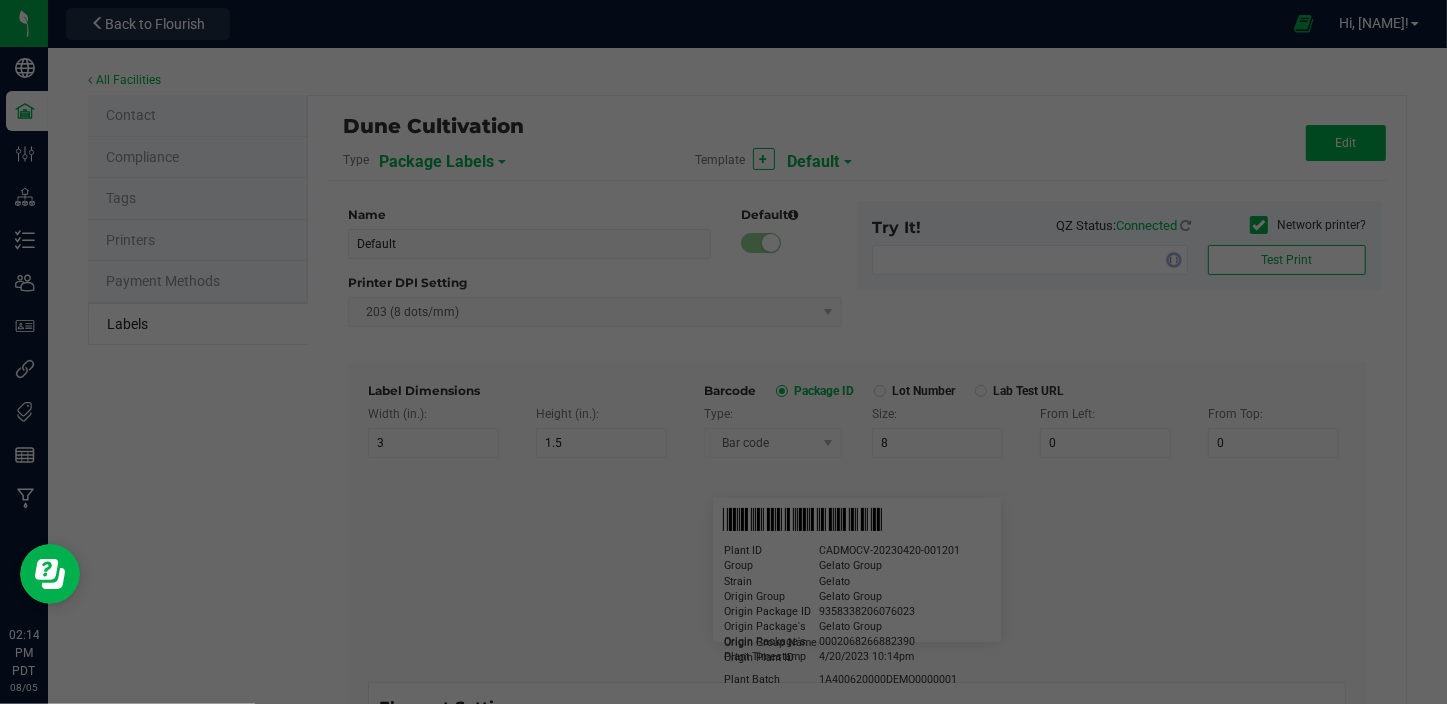 type on "2" 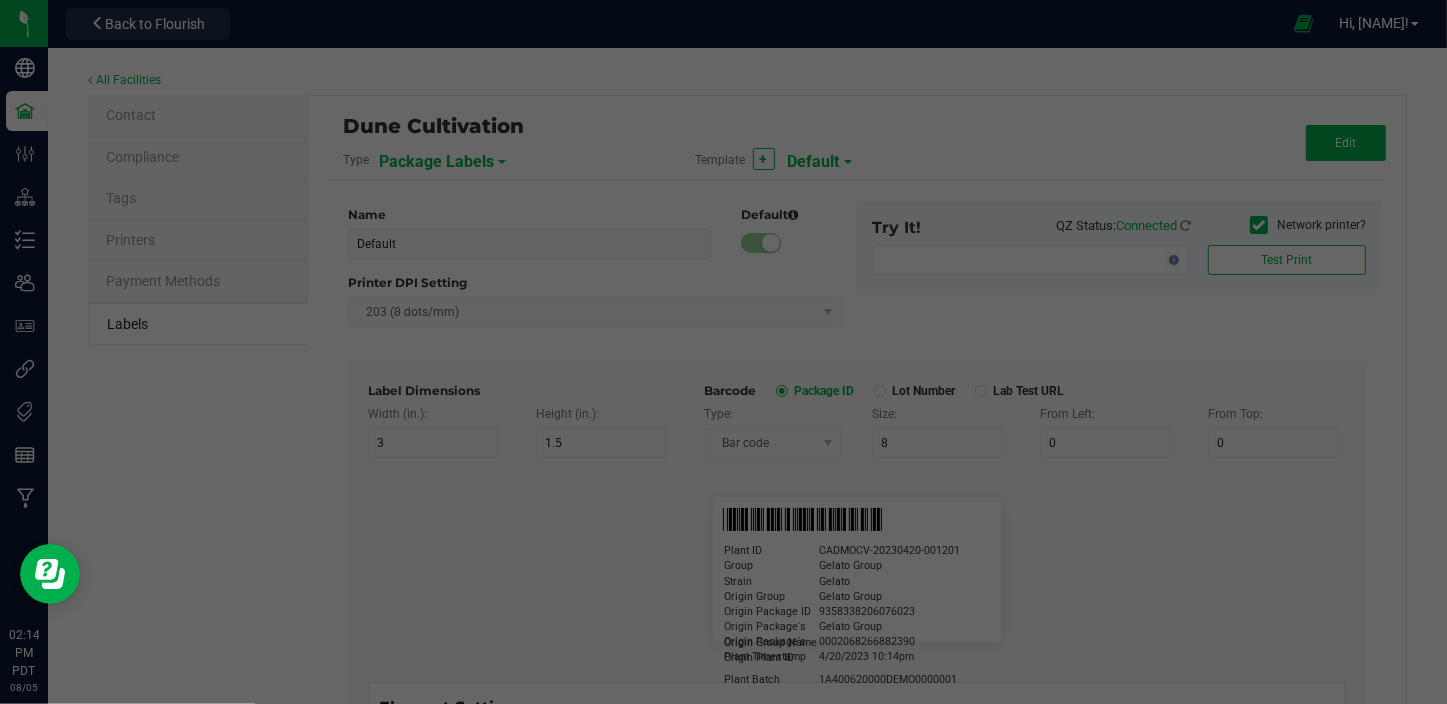 type on "33" 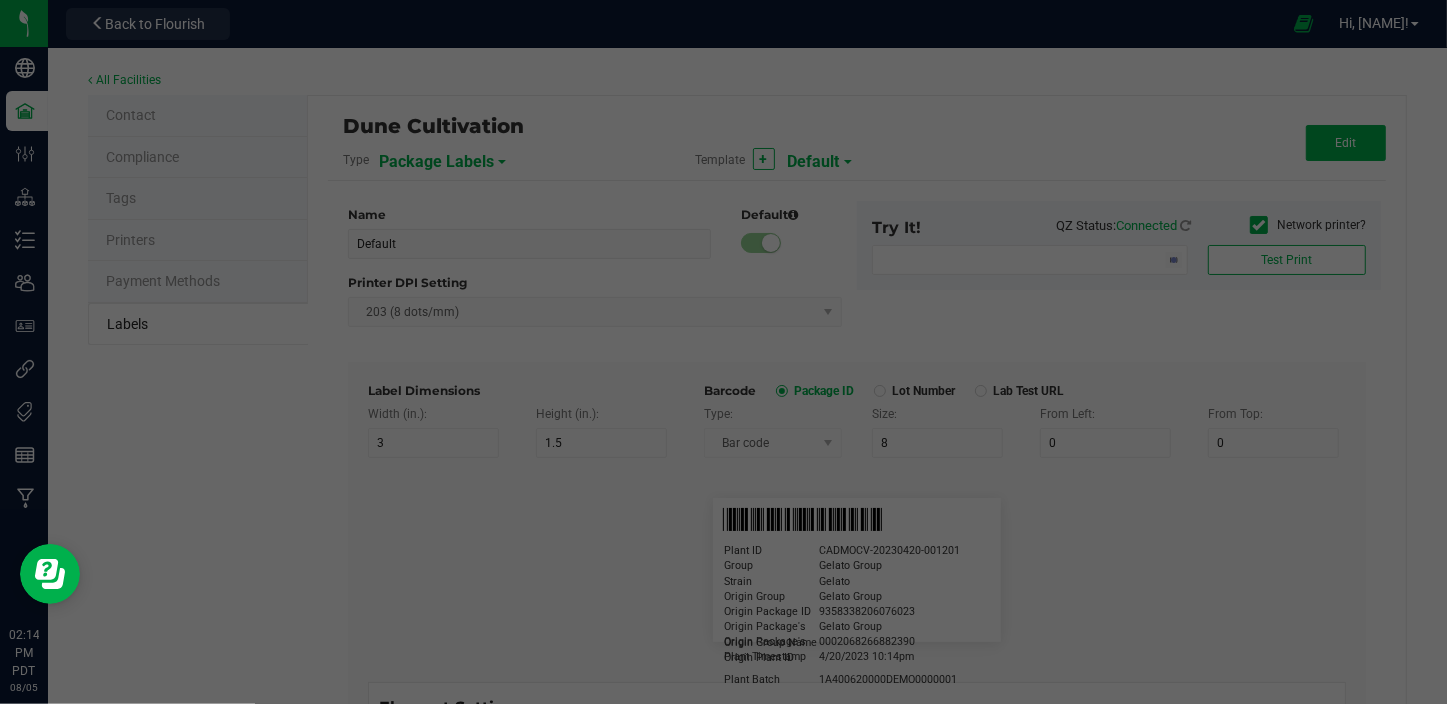 type on "Top Terpene 2 Label" 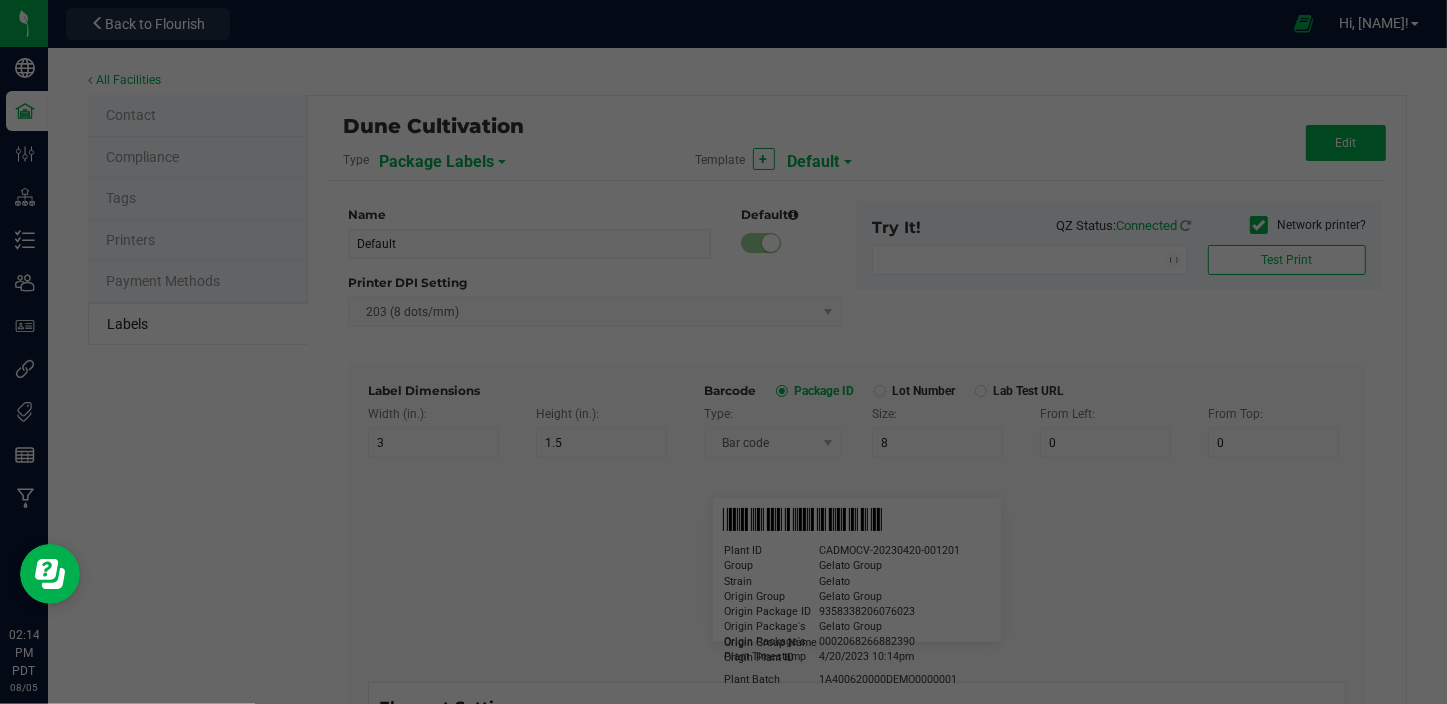 type on "Top Terpene 2 Value" 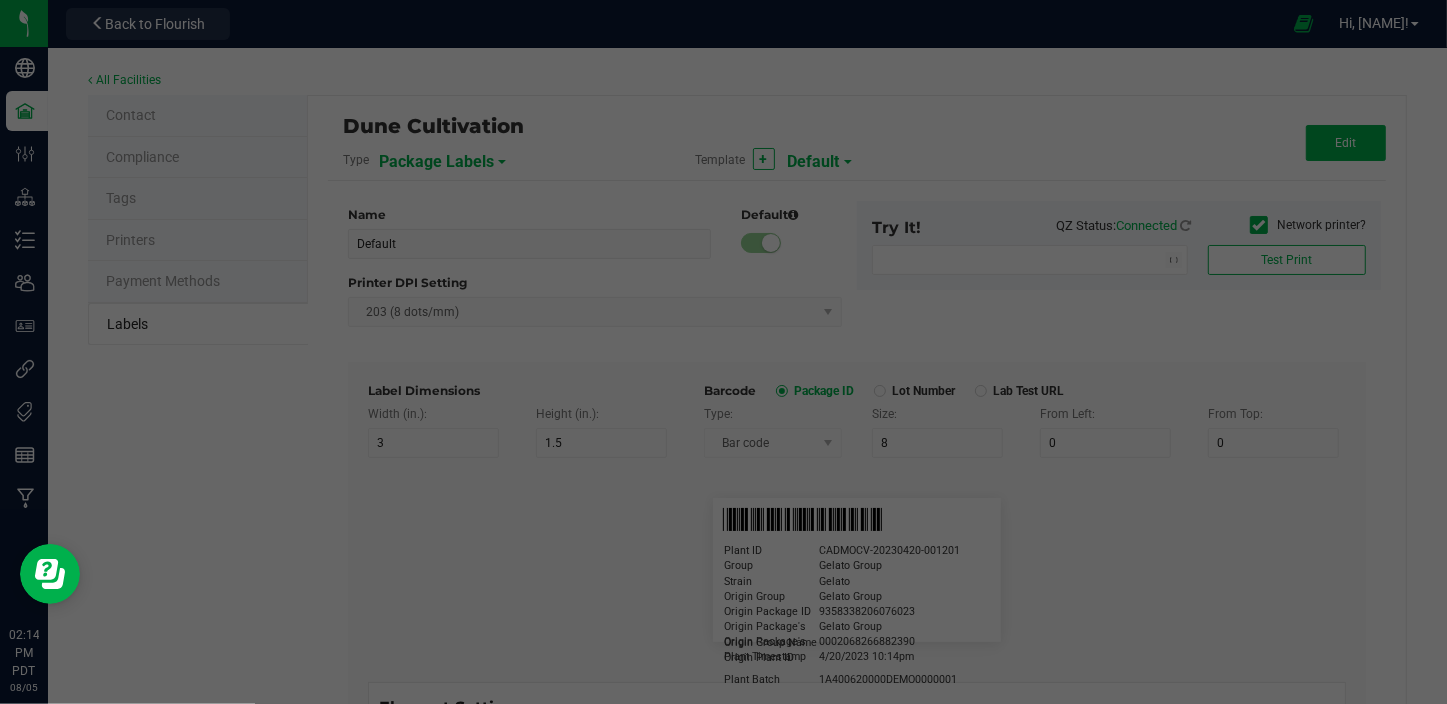 type on "35" 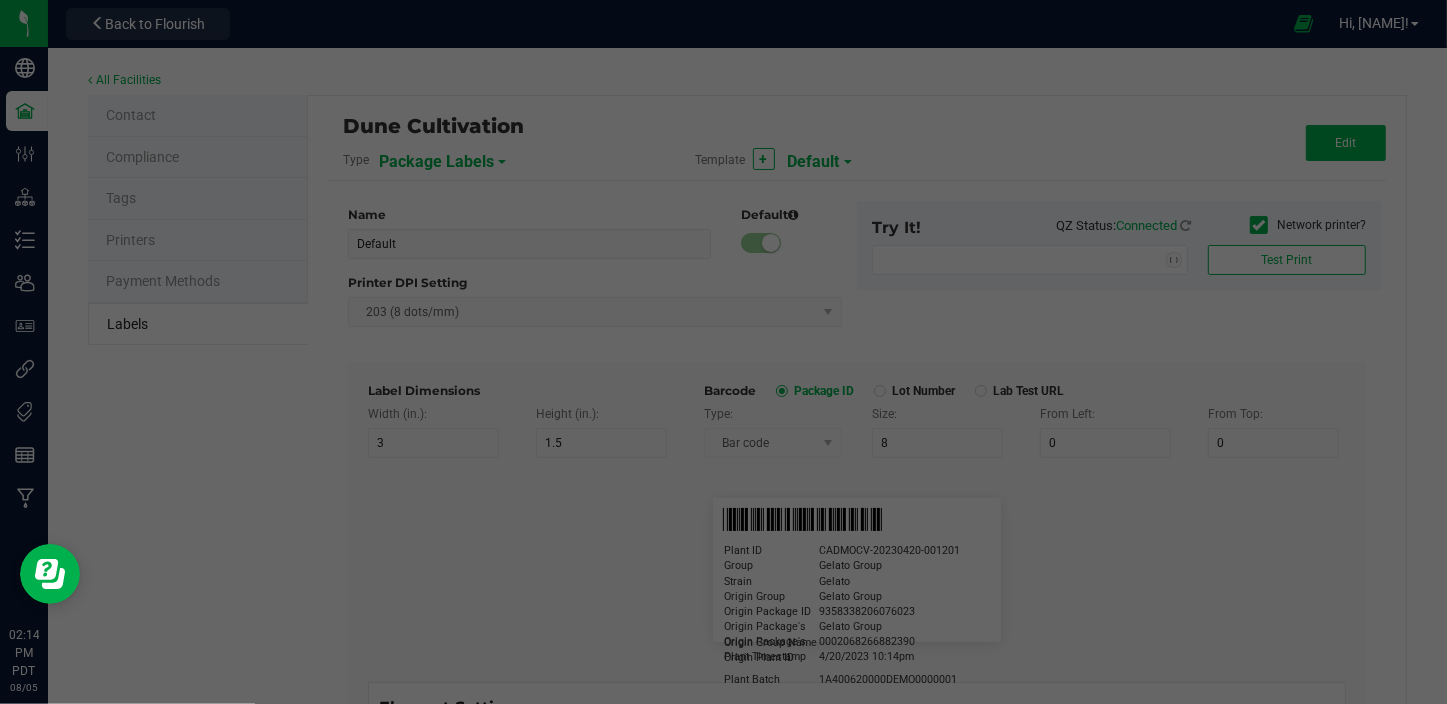 type on "36" 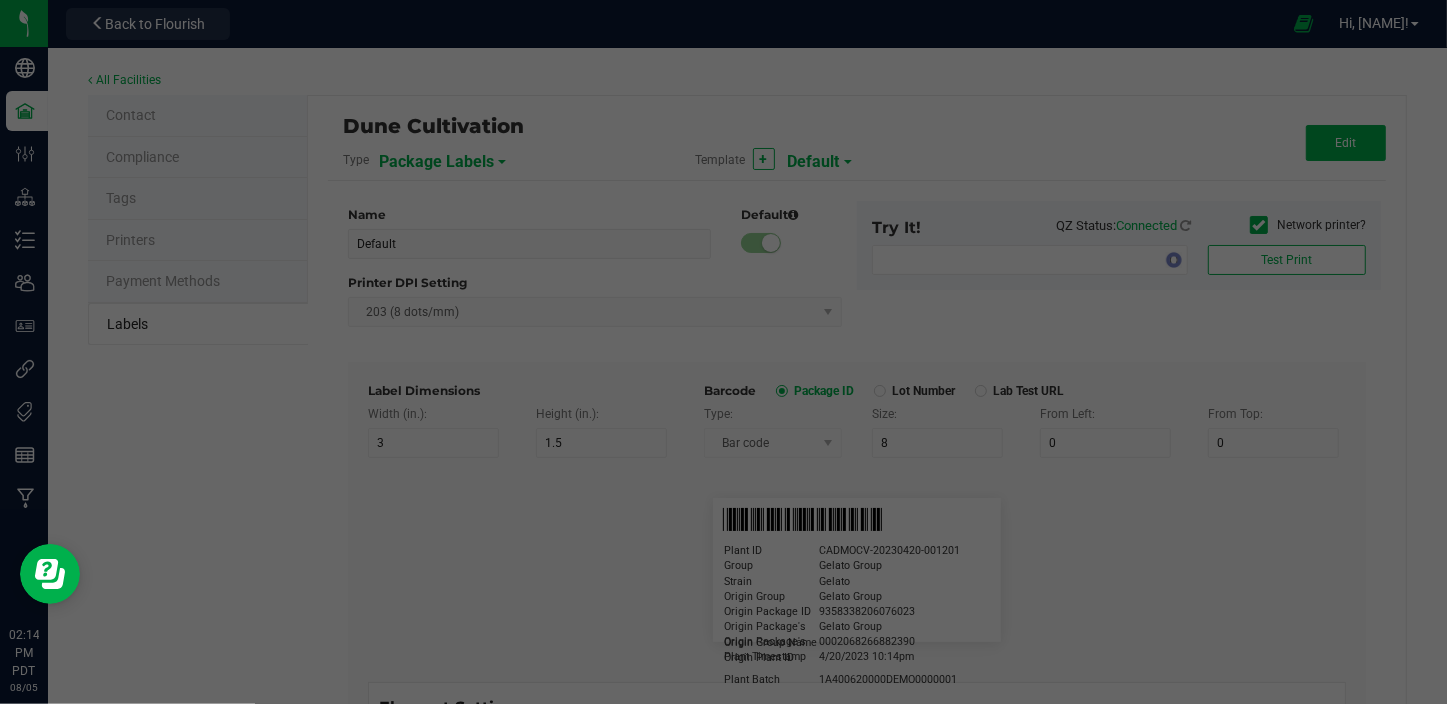 type on "33" 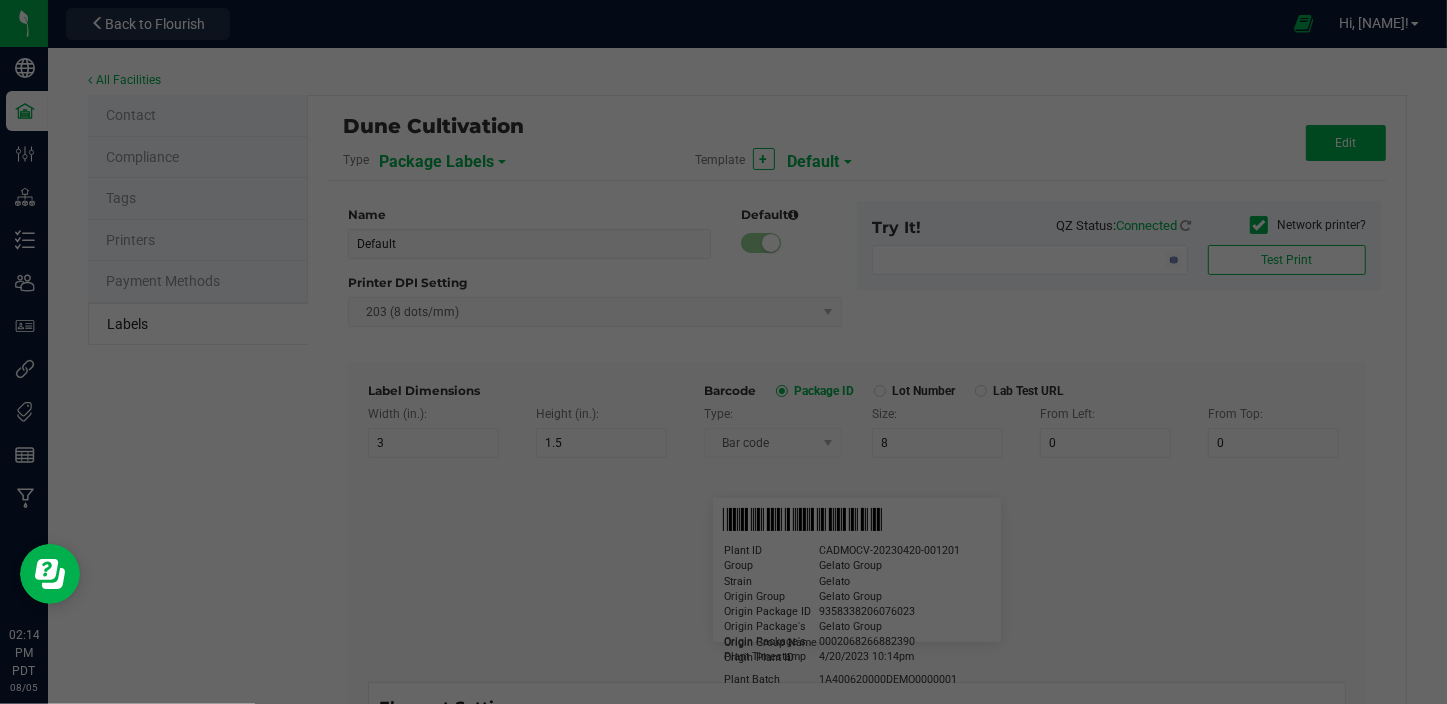 type on "Top Terpene 2 Value" 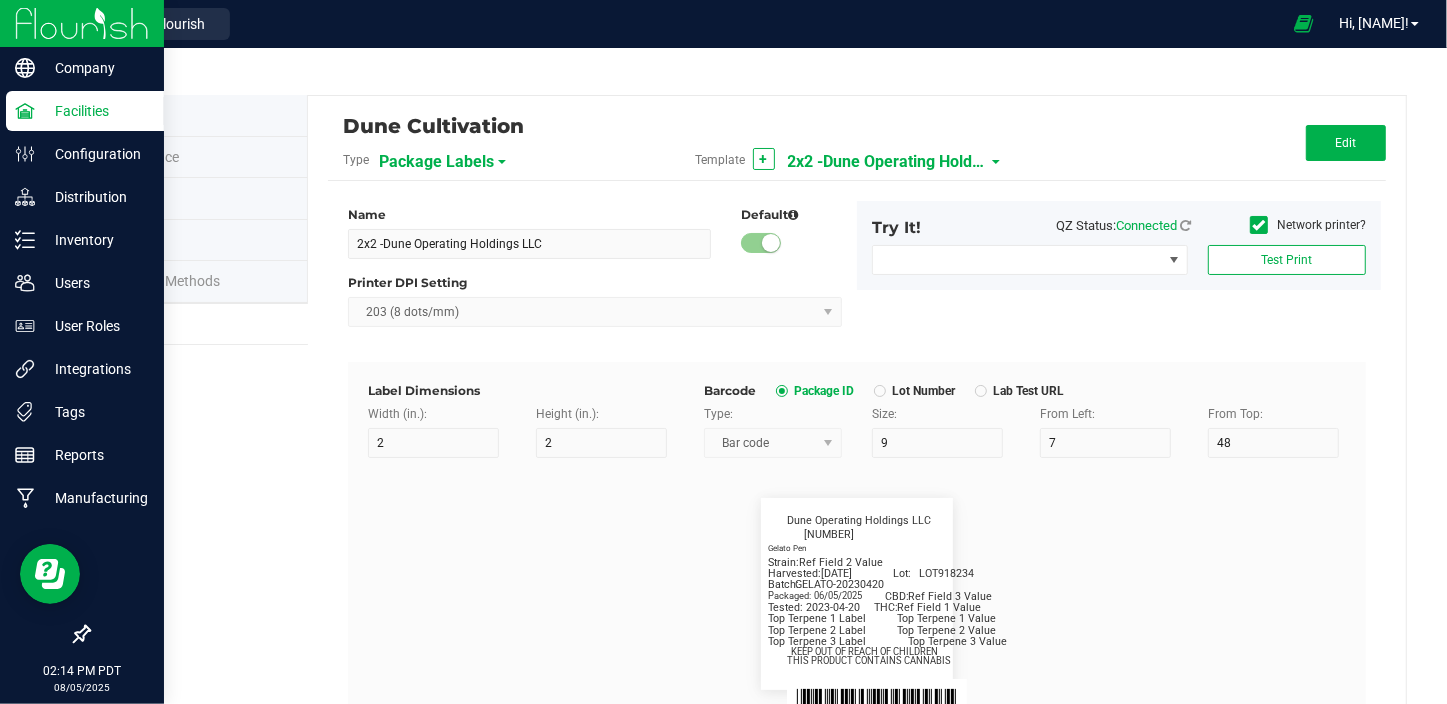click at bounding box center (82, 23) 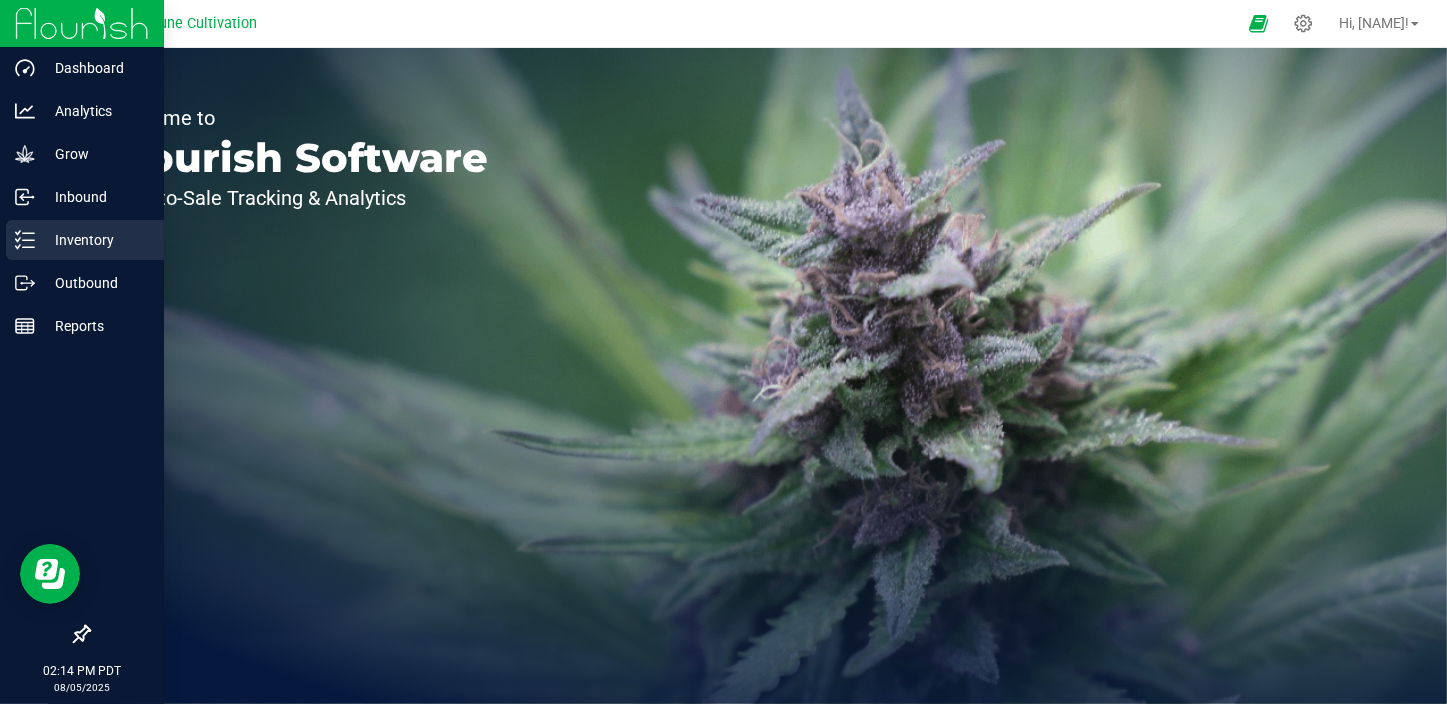 click on "Inventory" at bounding box center [95, 240] 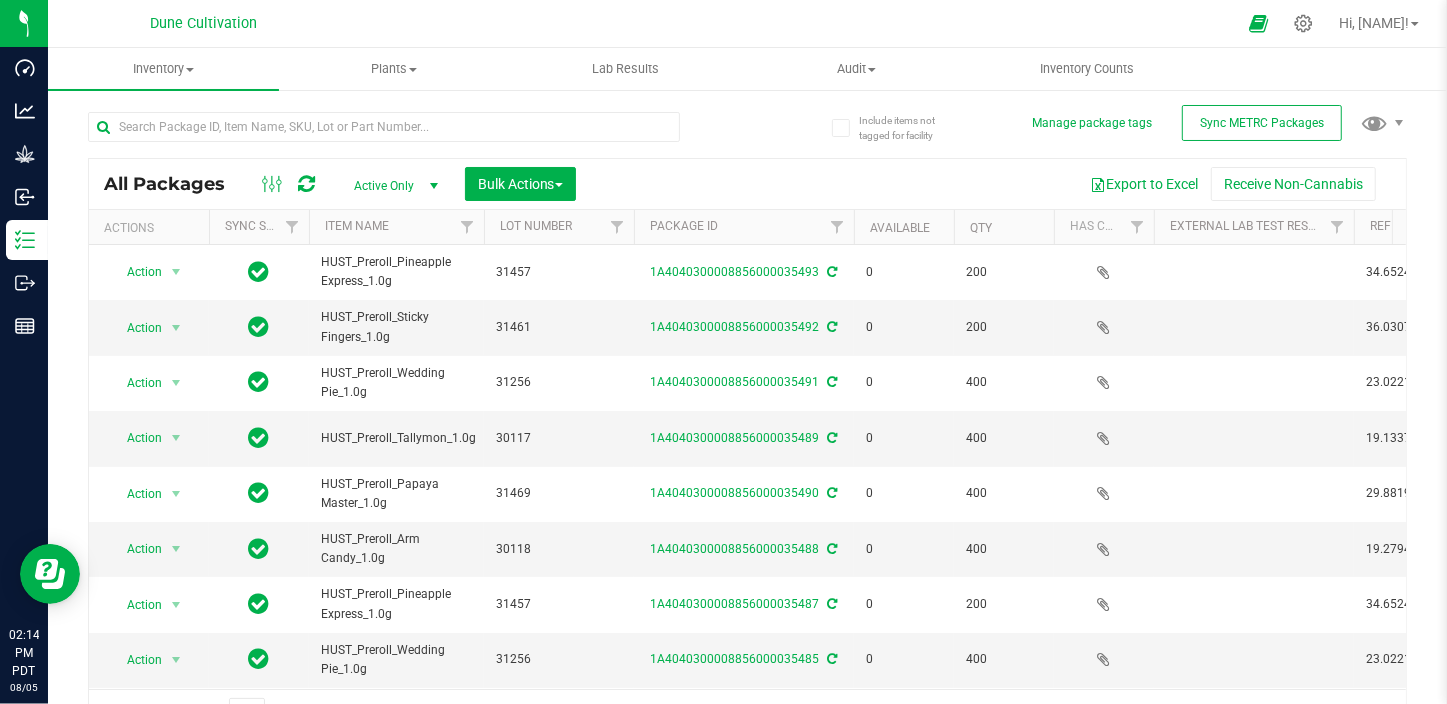 scroll, scrollTop: 32, scrollLeft: 0, axis: vertical 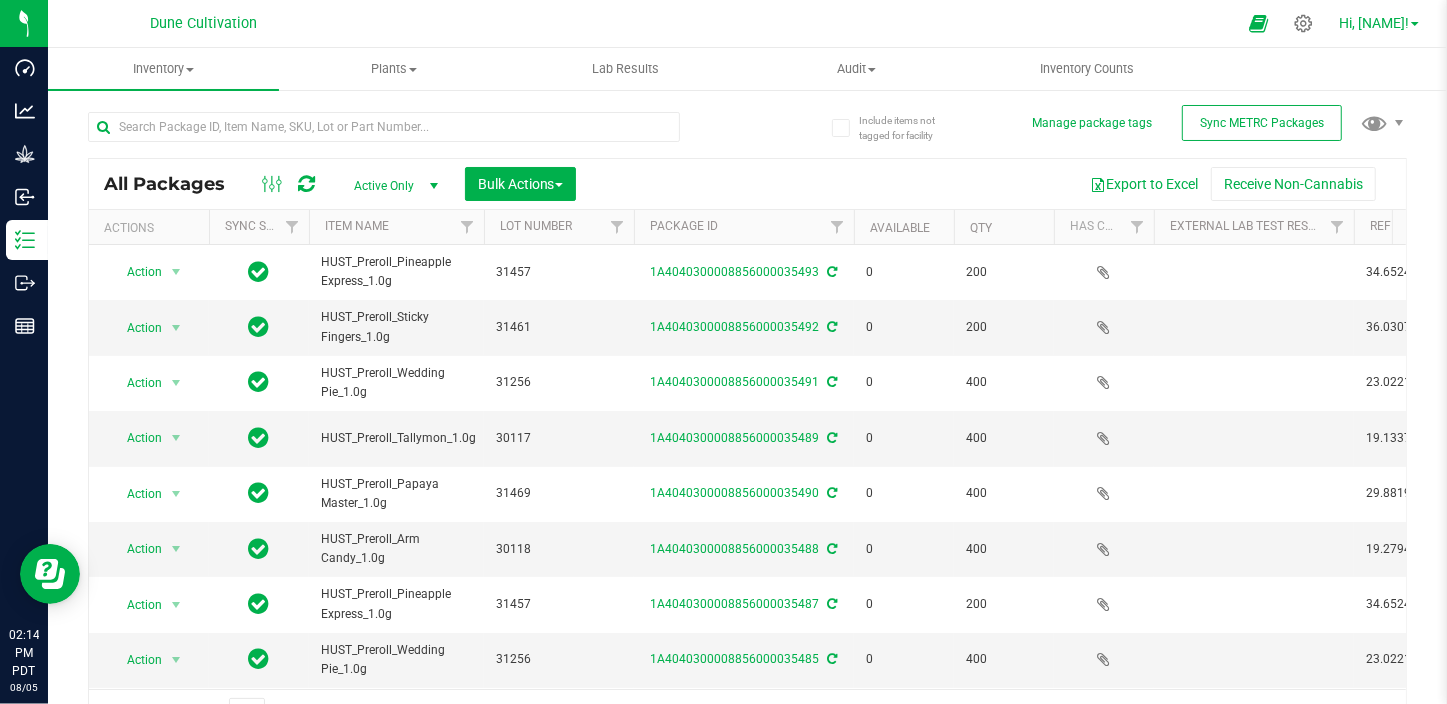 click on "Hi, [NAME]!" at bounding box center (1379, 23) 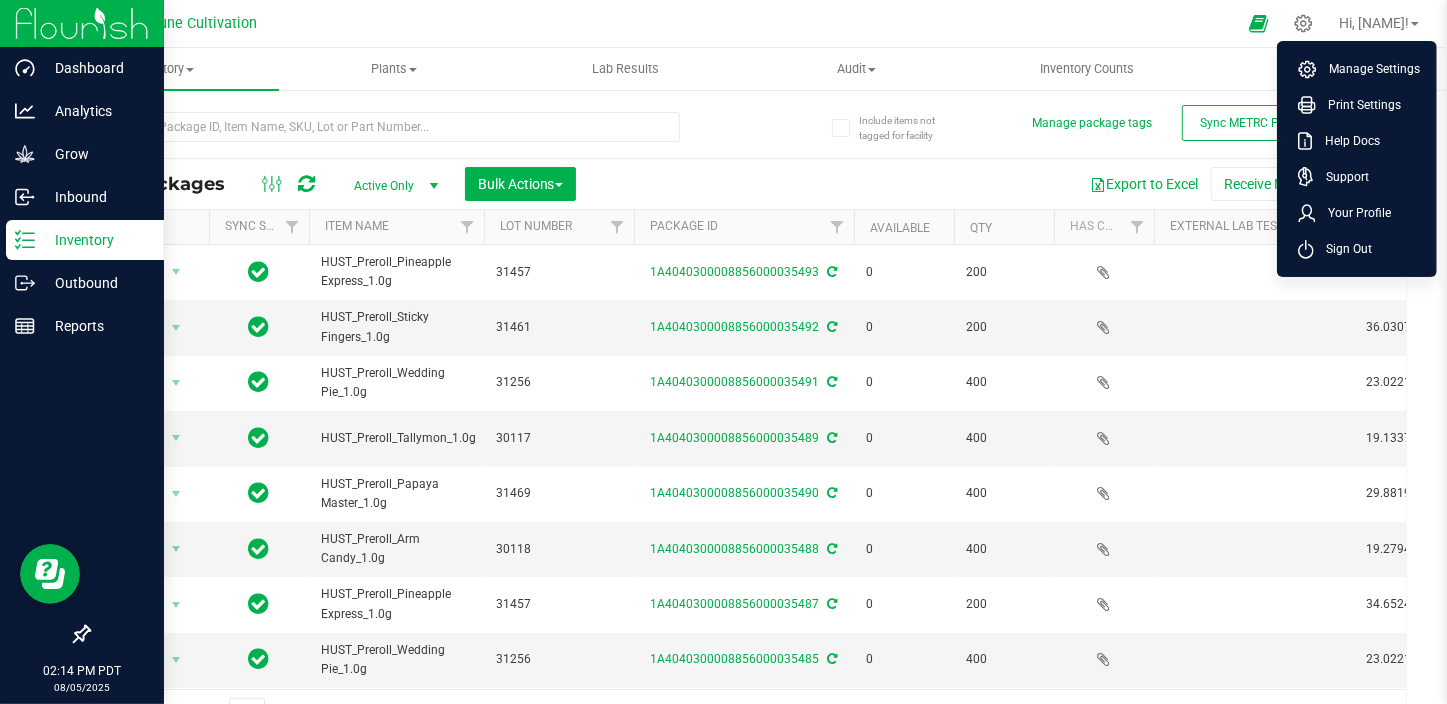 click on "Inventory" at bounding box center [95, 240] 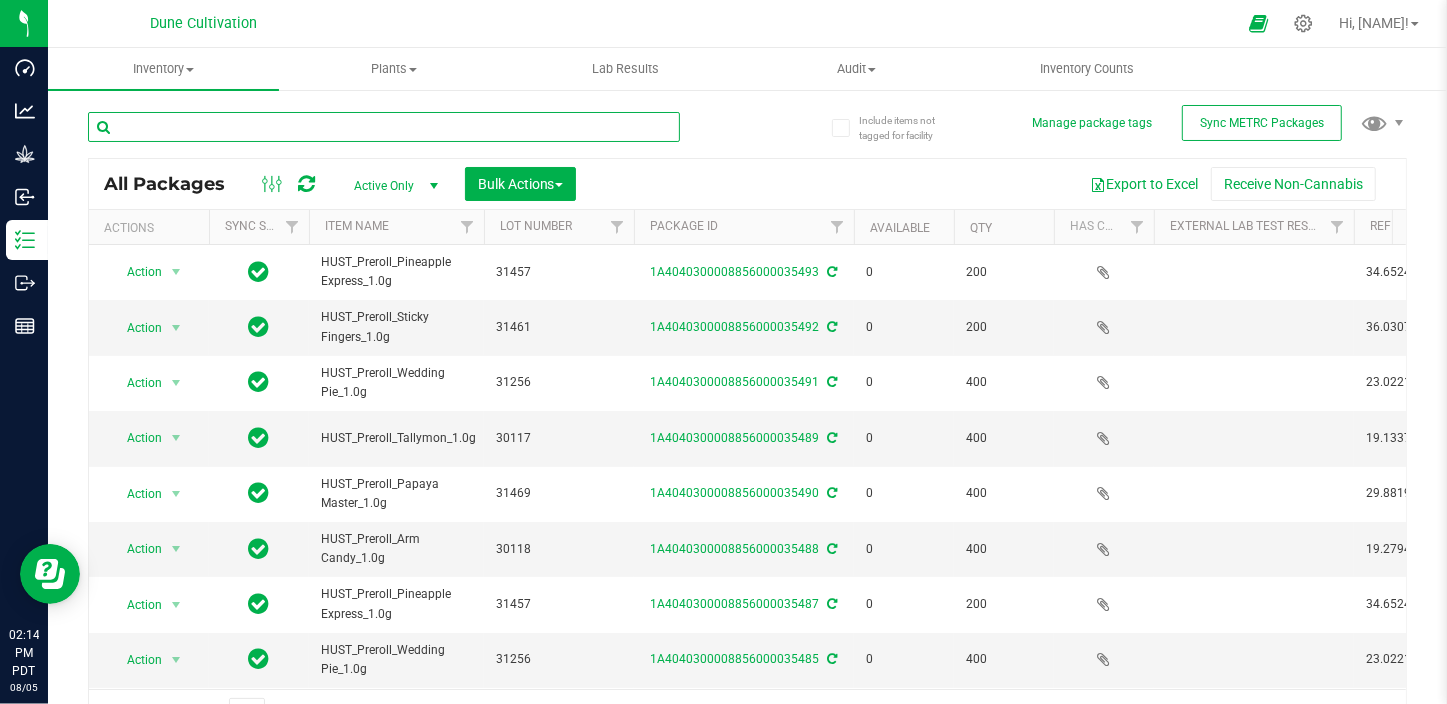 click at bounding box center (384, 127) 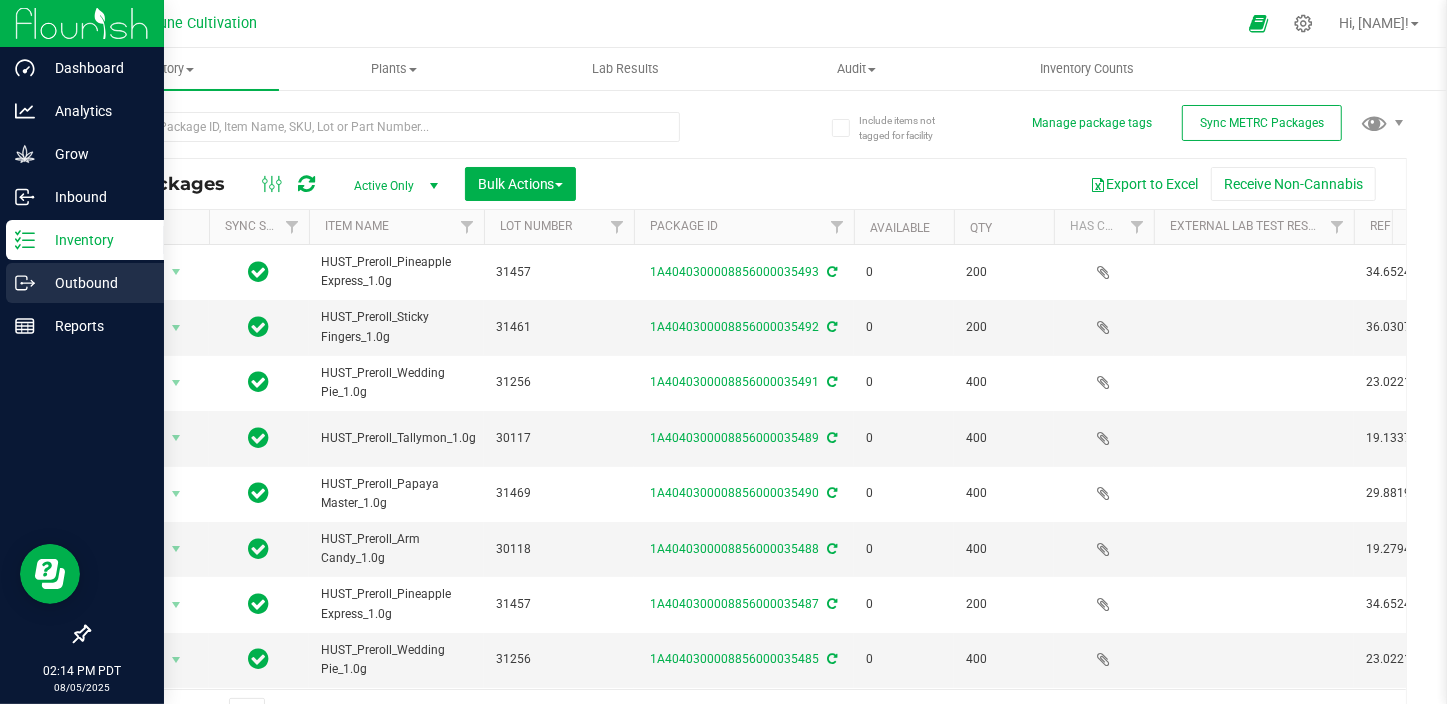 click on "Outbound" at bounding box center [95, 283] 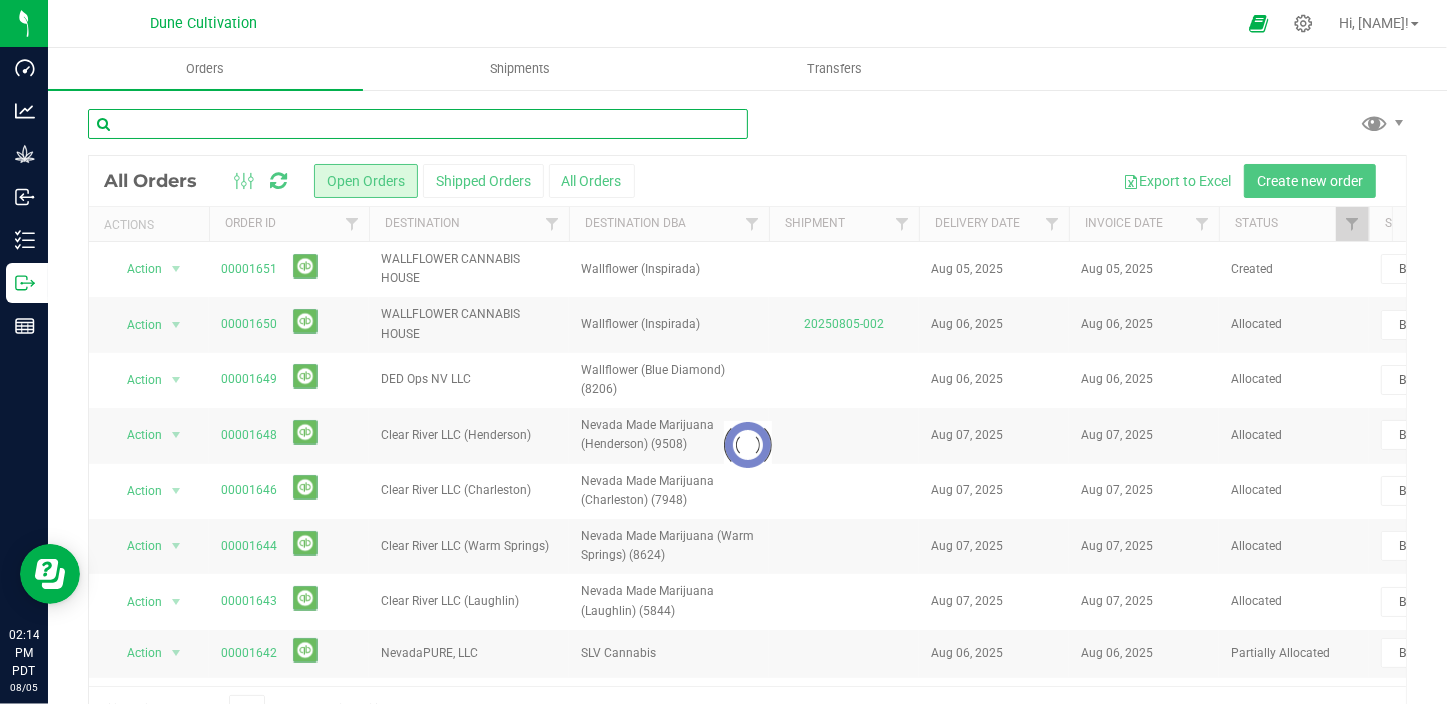 click at bounding box center [418, 124] 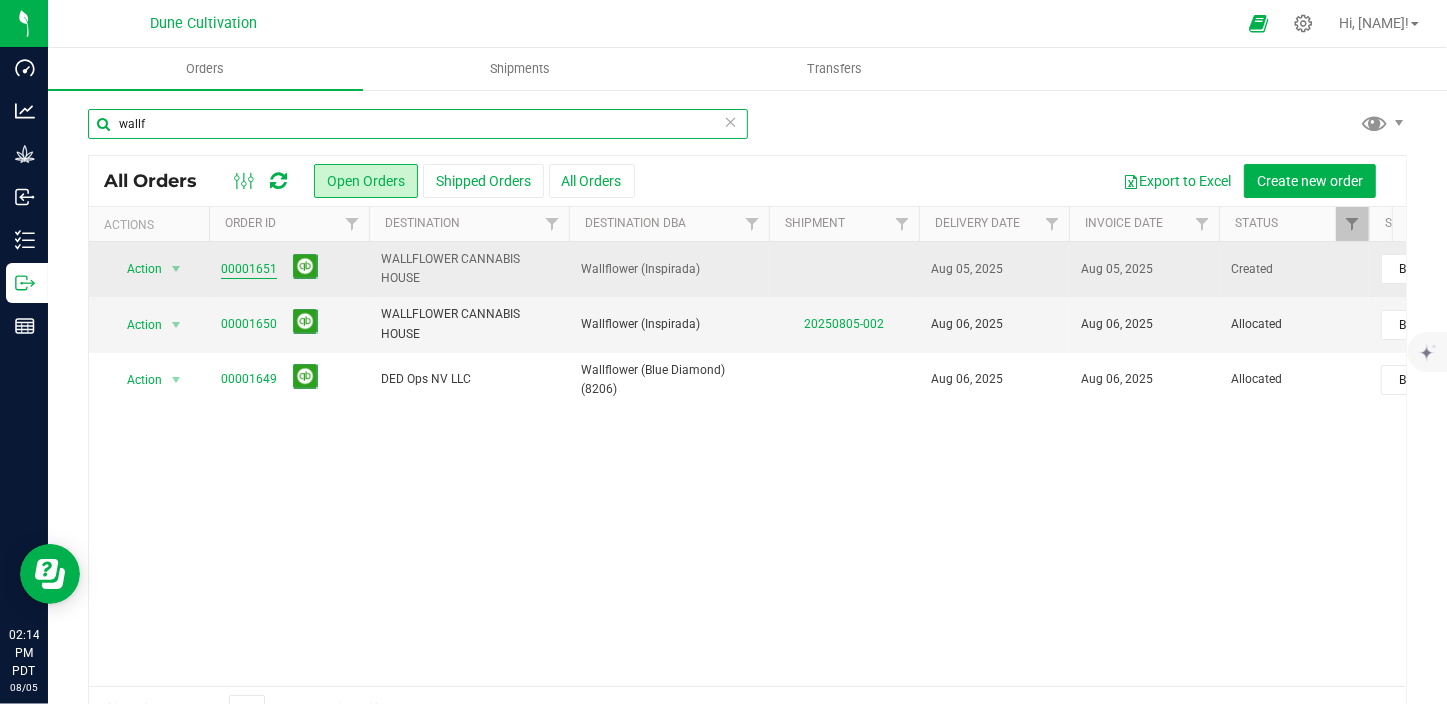 type on "wallf" 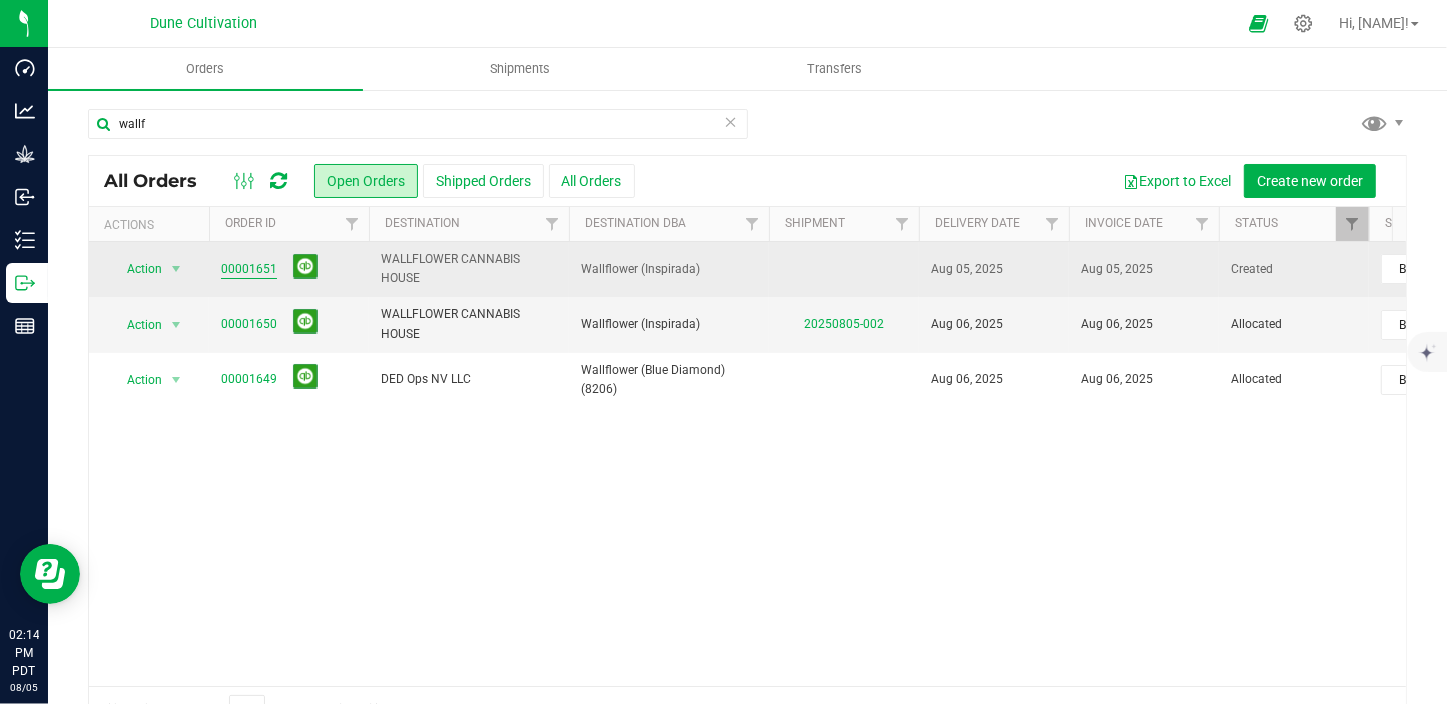 click on "00001651" at bounding box center (249, 269) 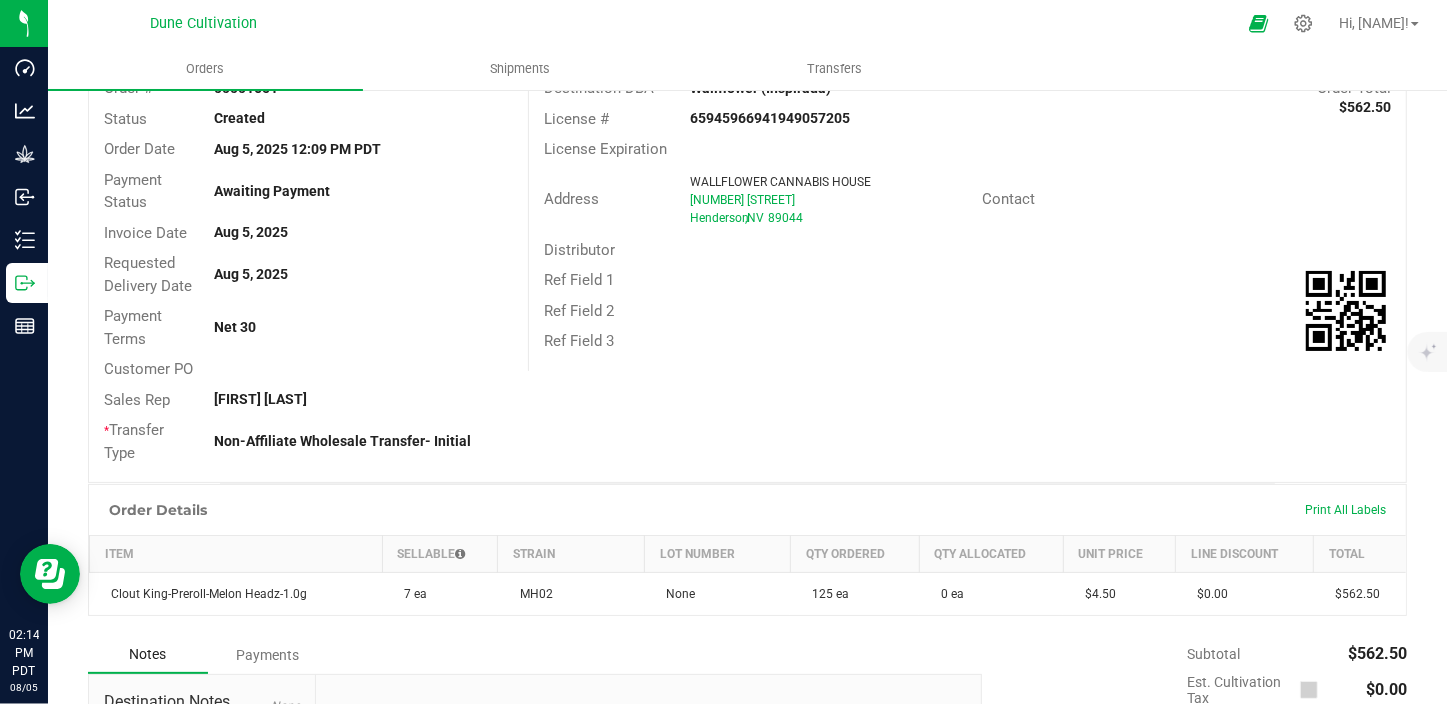 scroll, scrollTop: 400, scrollLeft: 0, axis: vertical 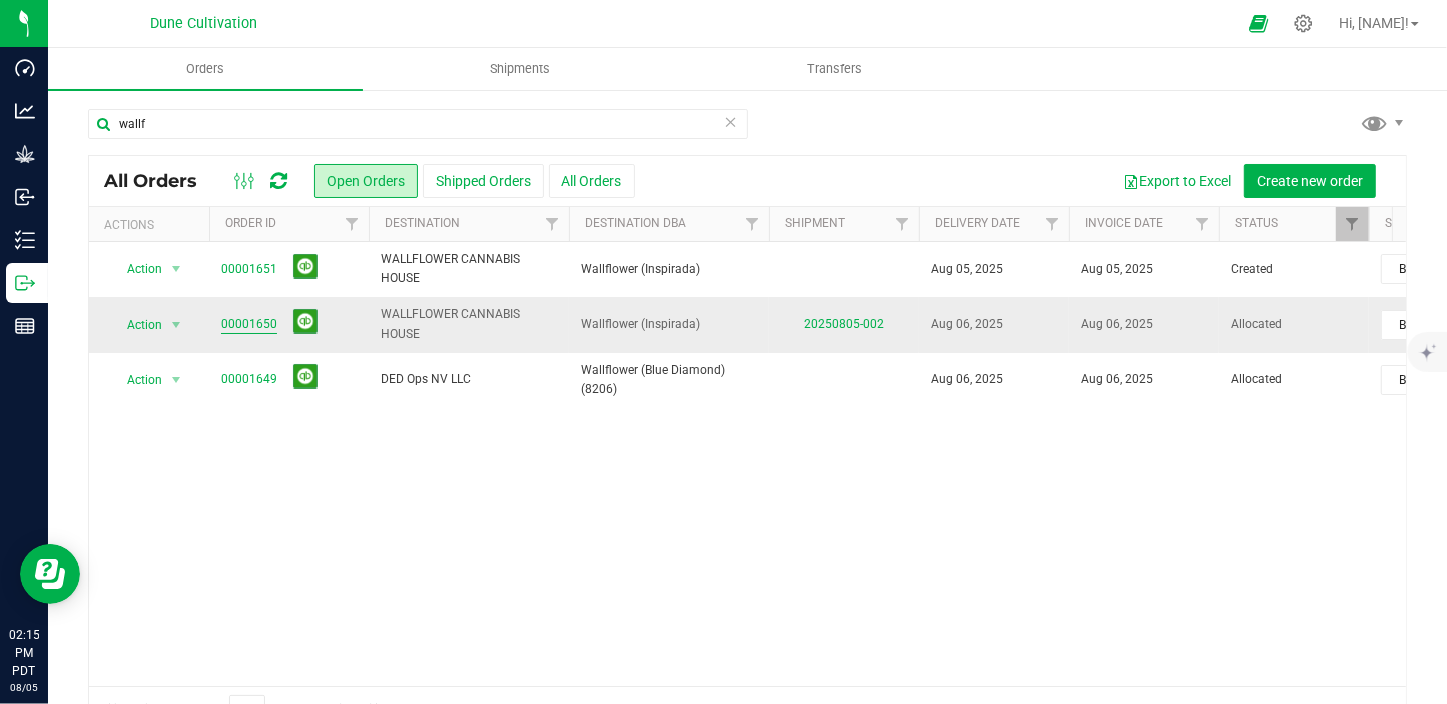 click on "00001650" at bounding box center [249, 324] 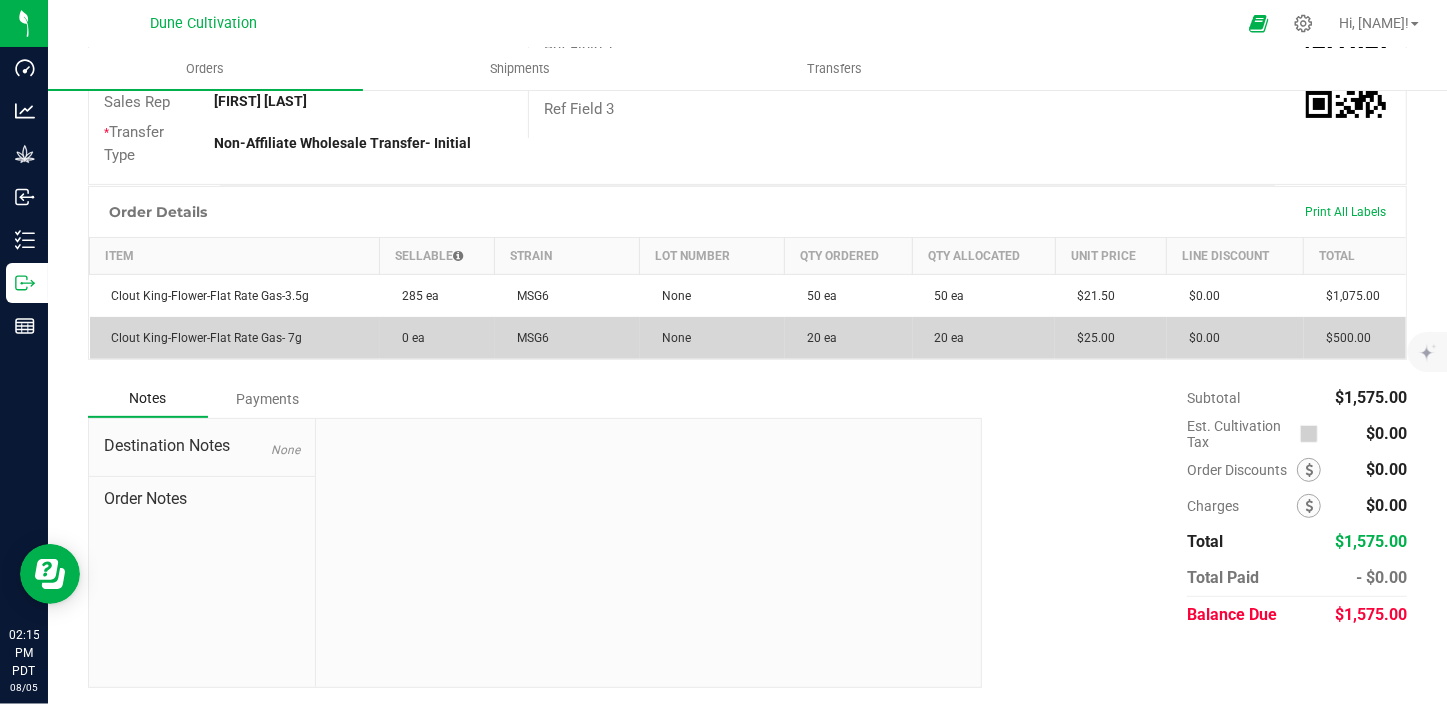 scroll, scrollTop: 443, scrollLeft: 0, axis: vertical 